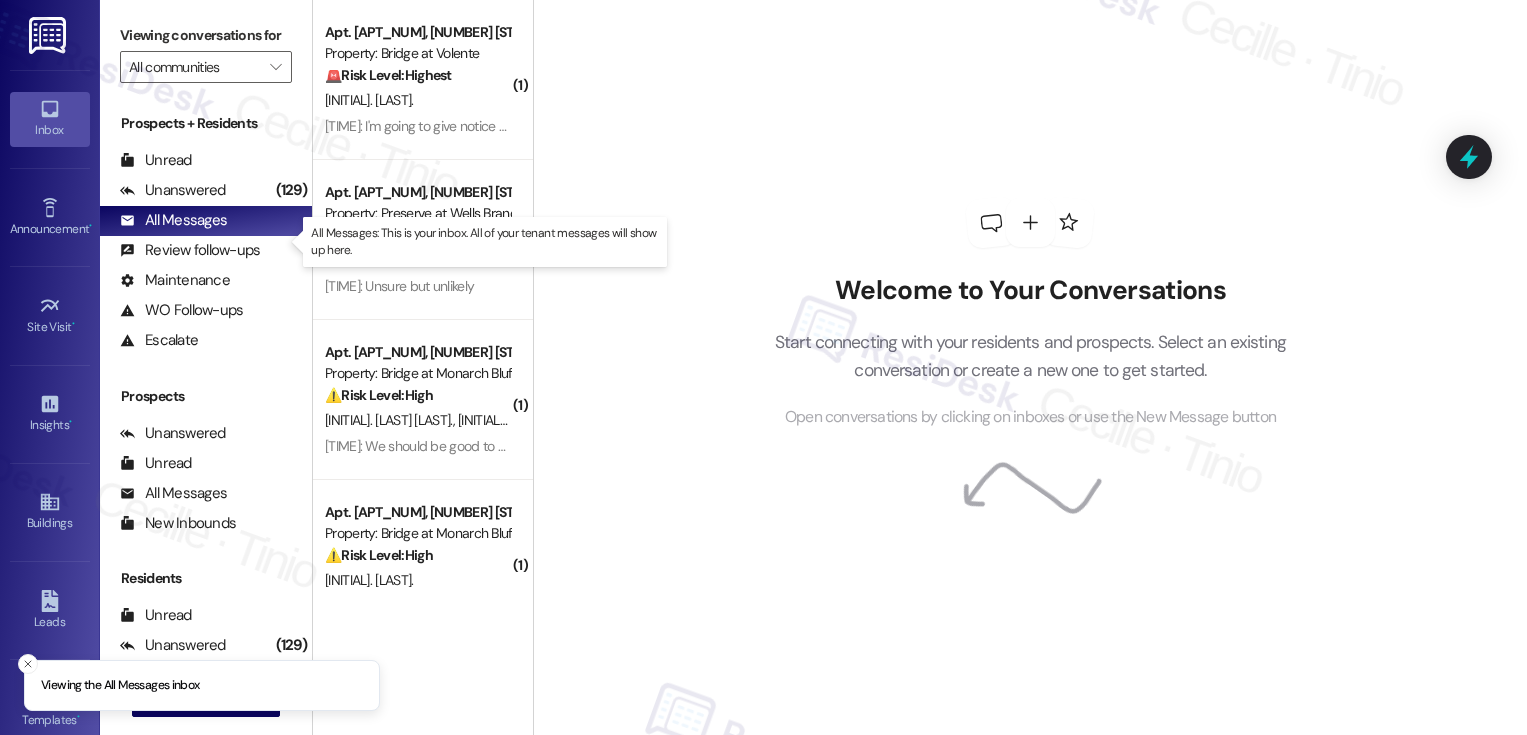 scroll, scrollTop: 0, scrollLeft: 0, axis: both 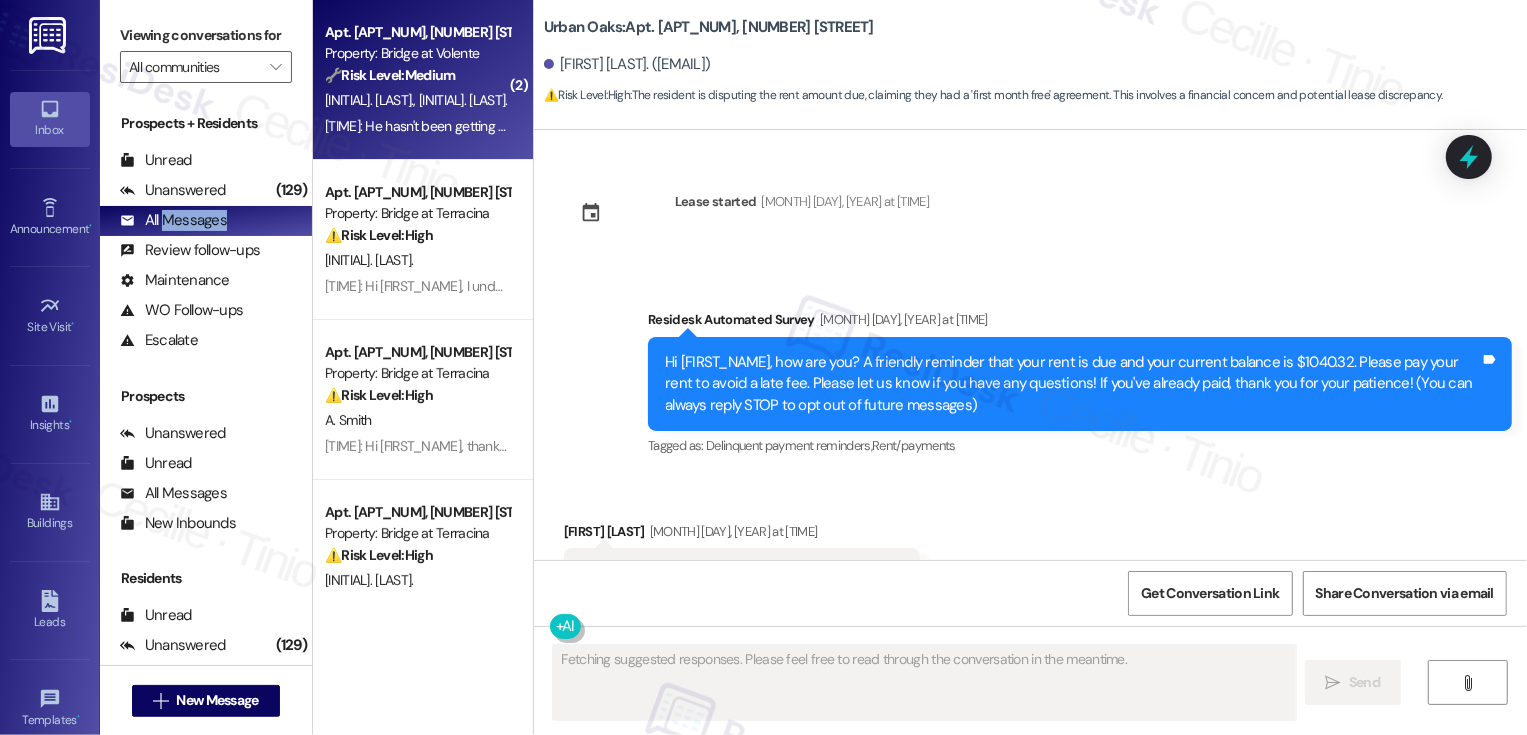 type on "Fetching suggested responses. Please feel free to read through the conversation in the meantime." 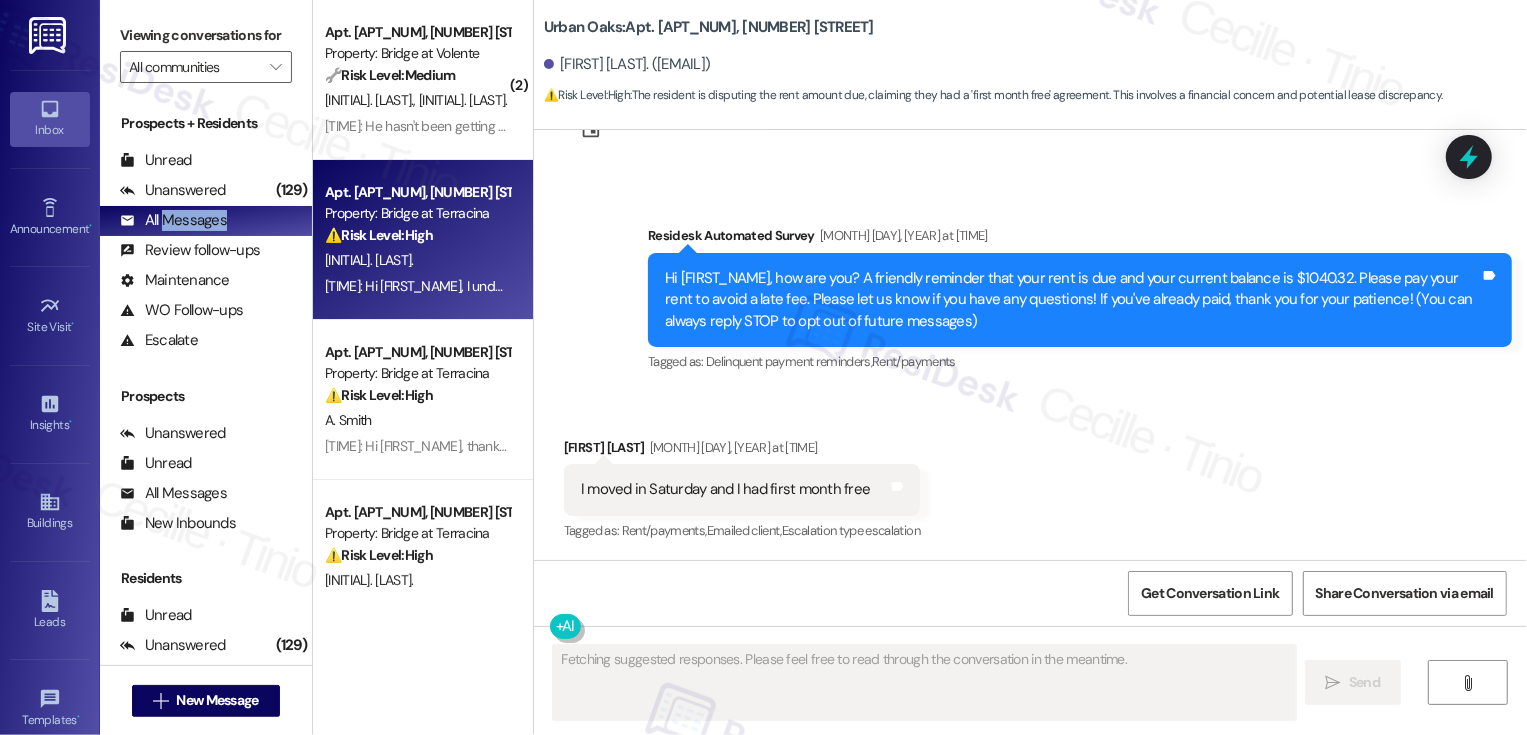 click on "Property: Bridge at Terracina" at bounding box center (417, 213) 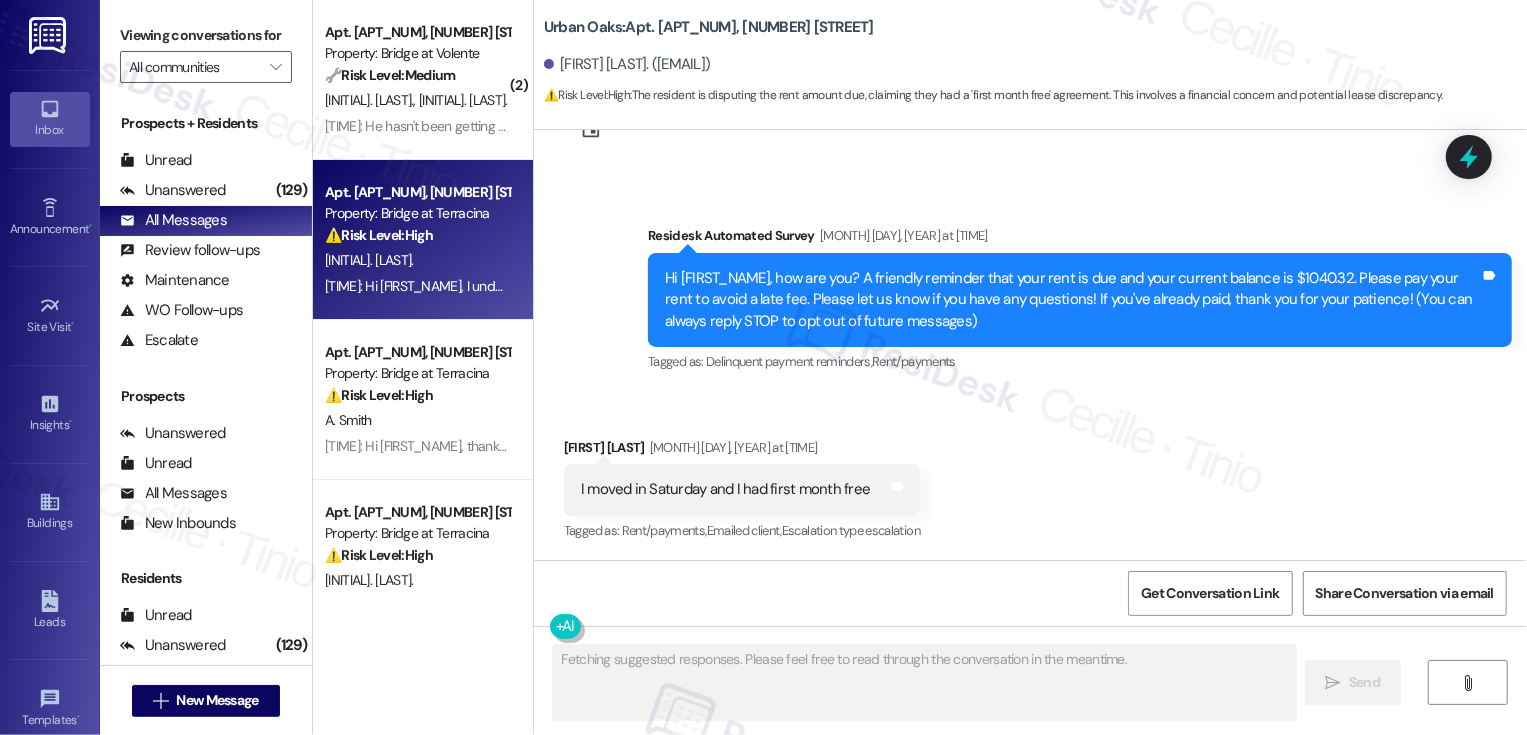 click on "Property: Bridge at Terracina" at bounding box center (417, 213) 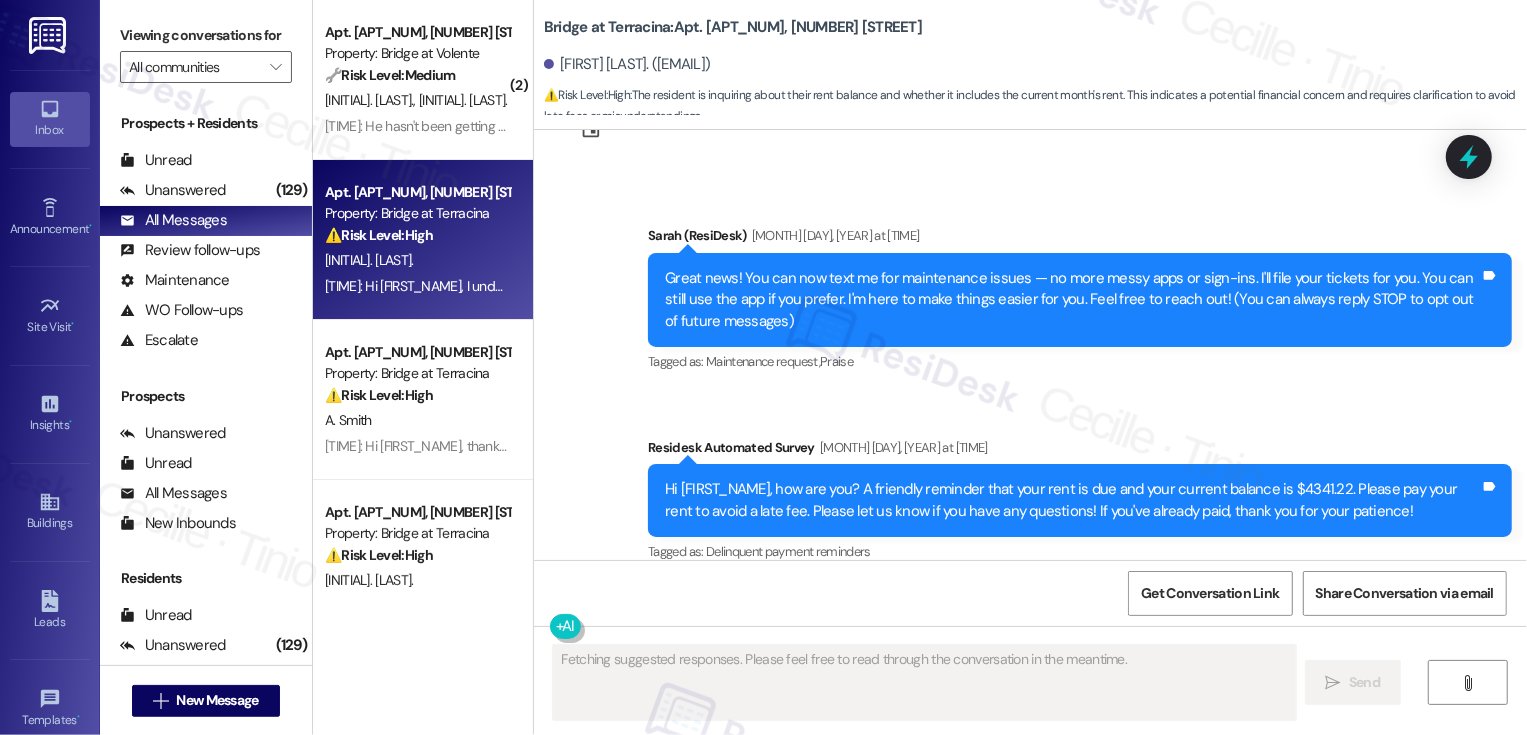 scroll, scrollTop: 1054, scrollLeft: 0, axis: vertical 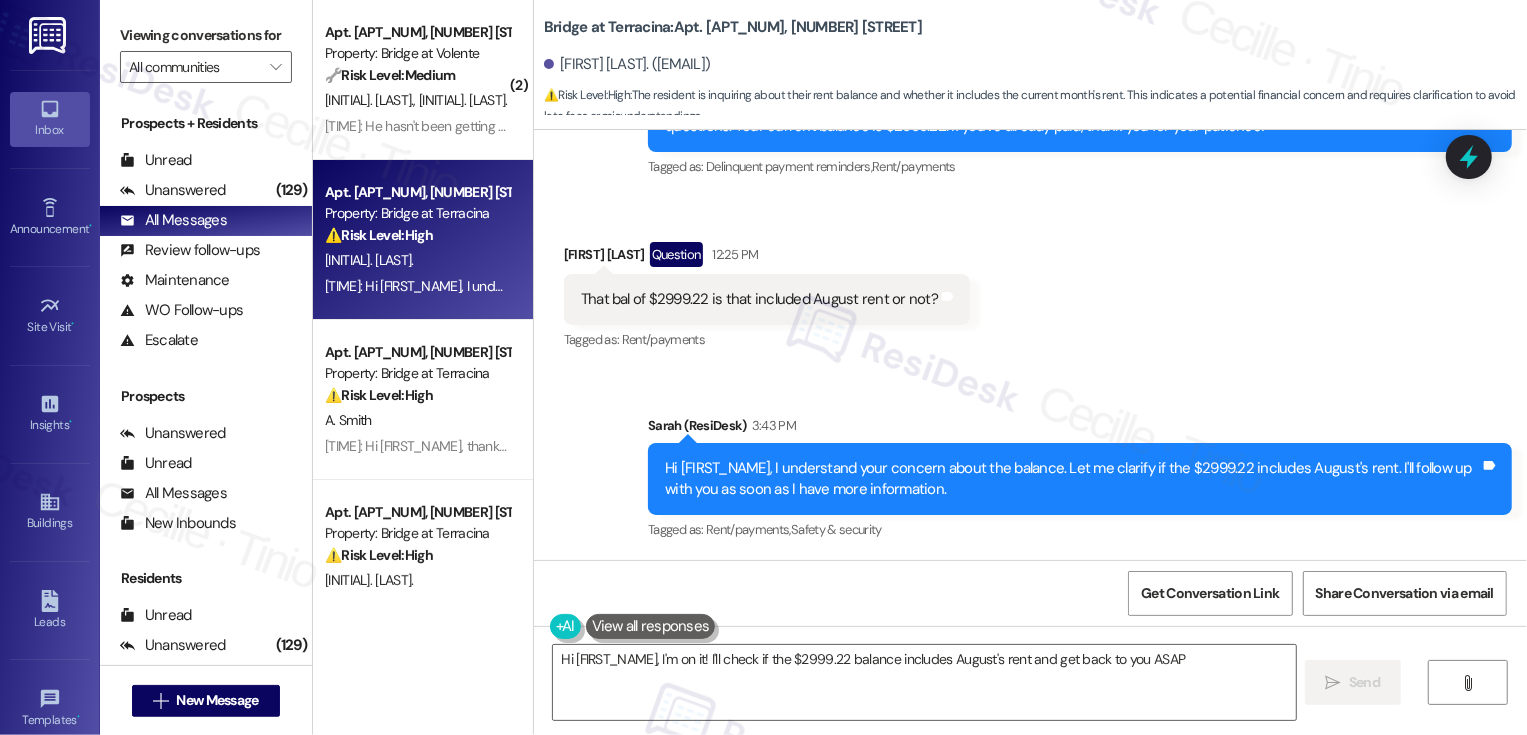 type on "Hi {{first_name}}, I'm on it! I'll check if the $2999.22 balance includes August's rent and get back to you ASAP." 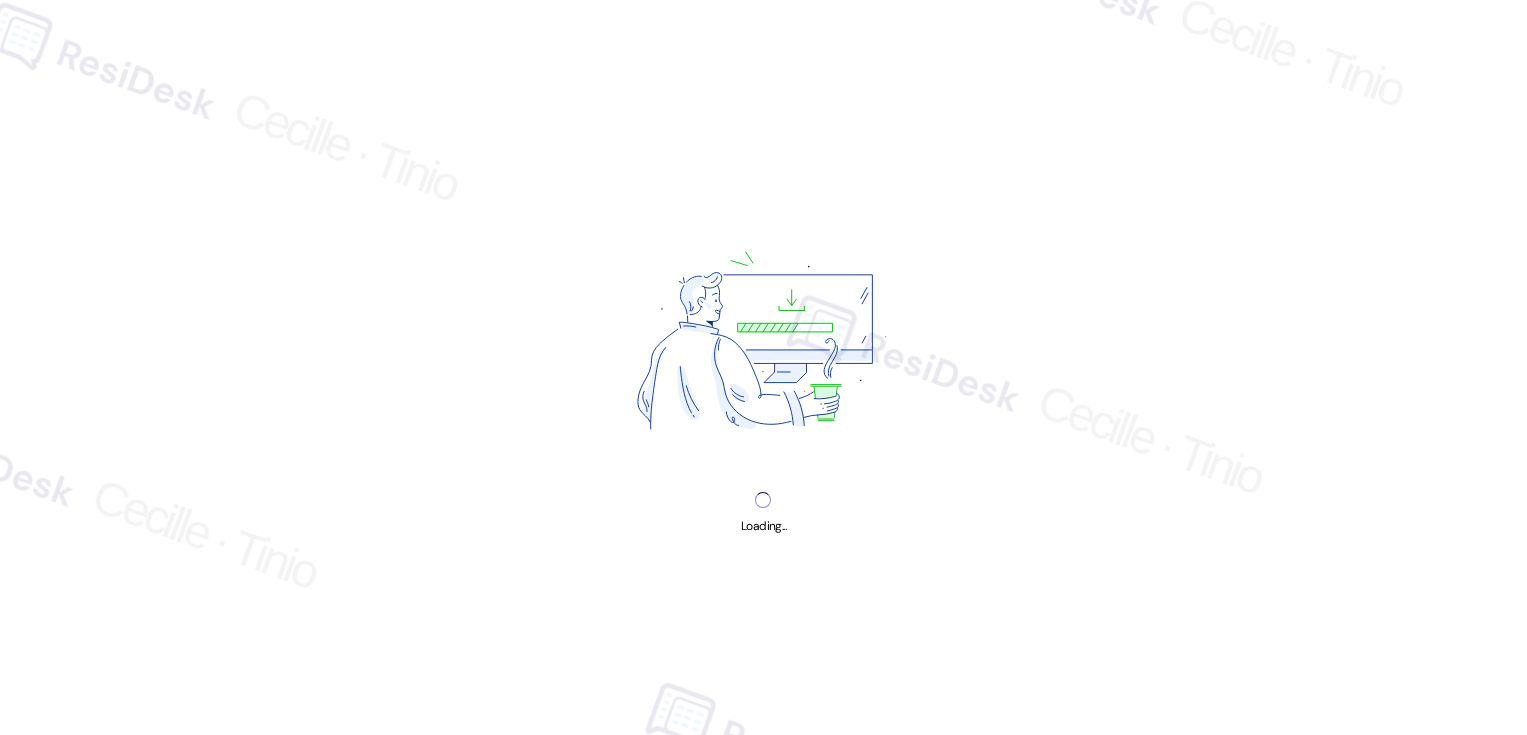 scroll, scrollTop: 0, scrollLeft: 0, axis: both 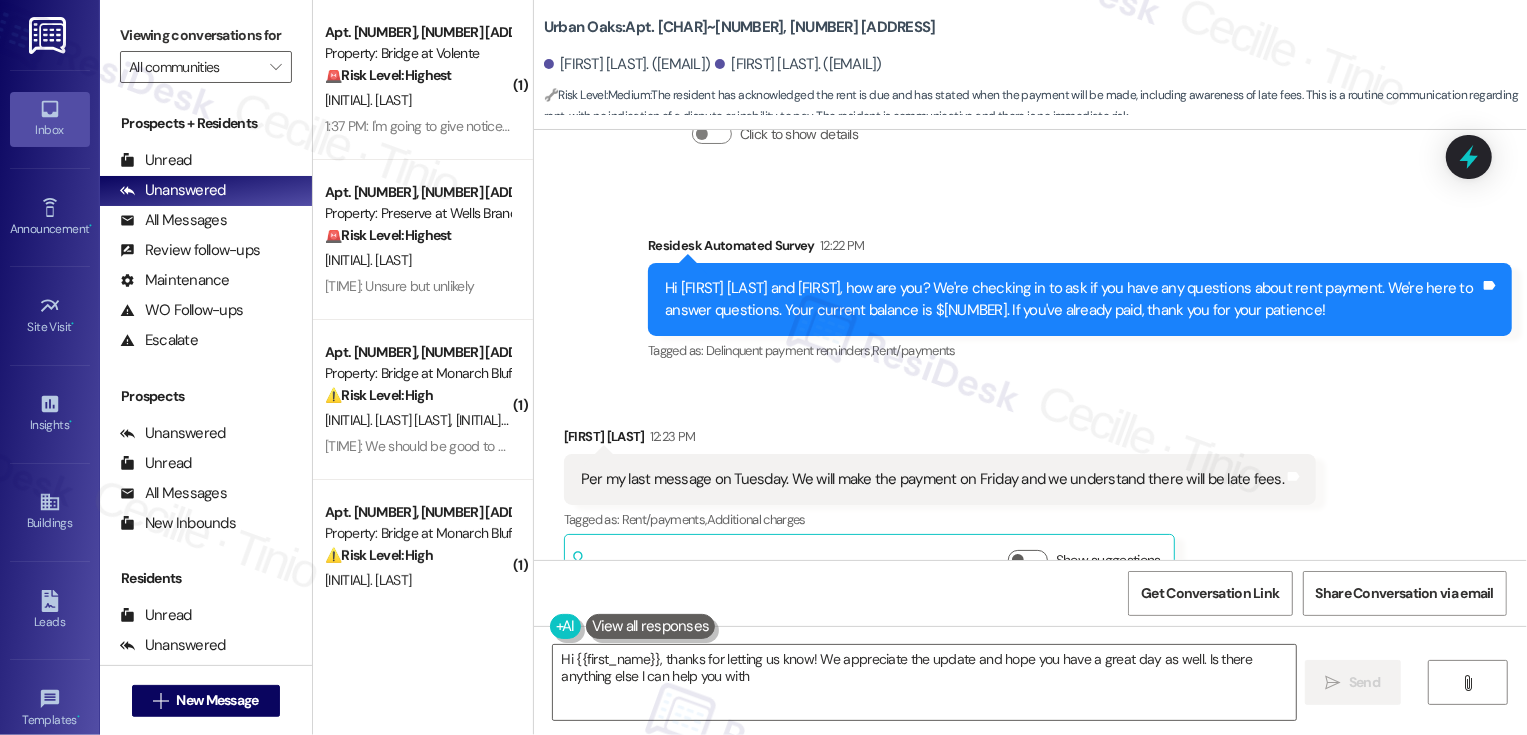 type on "Hi {{first_name}}, thanks for letting us know! We appreciate the update and hope you have a great day as well. Is there anything else I can help you with today?" 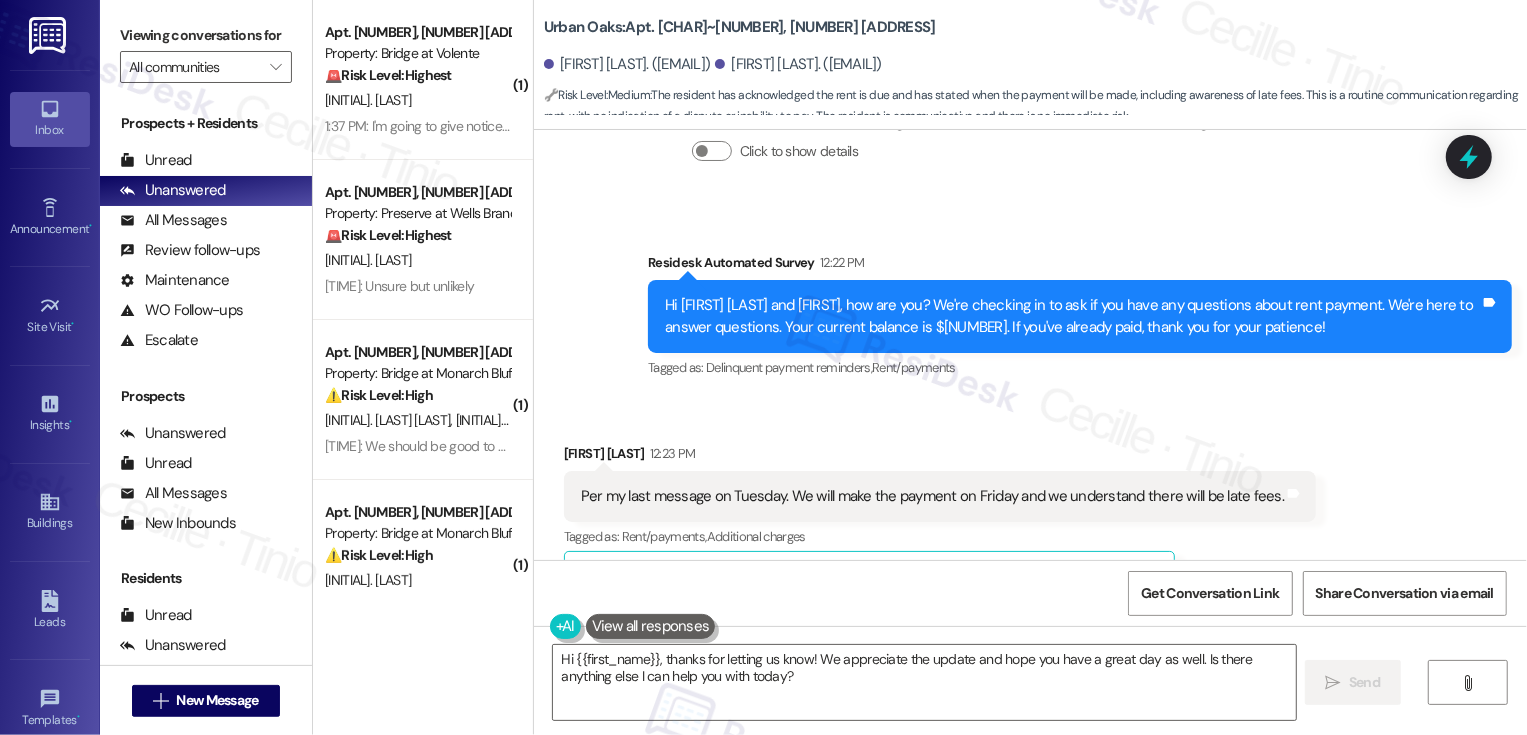 scroll, scrollTop: 3697, scrollLeft: 0, axis: vertical 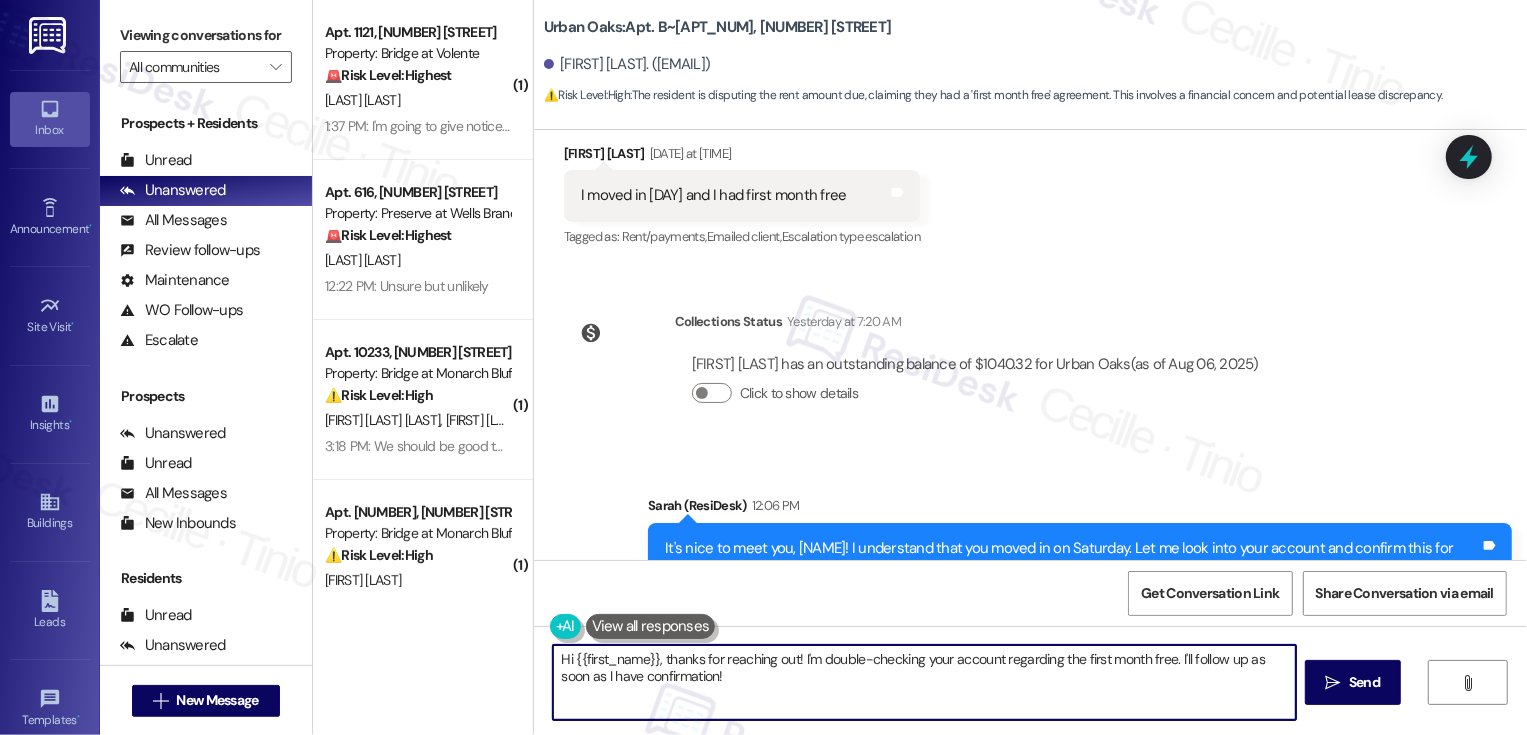 drag, startPoint x: 651, startPoint y: 657, endPoint x: 833, endPoint y: 714, distance: 190.71707 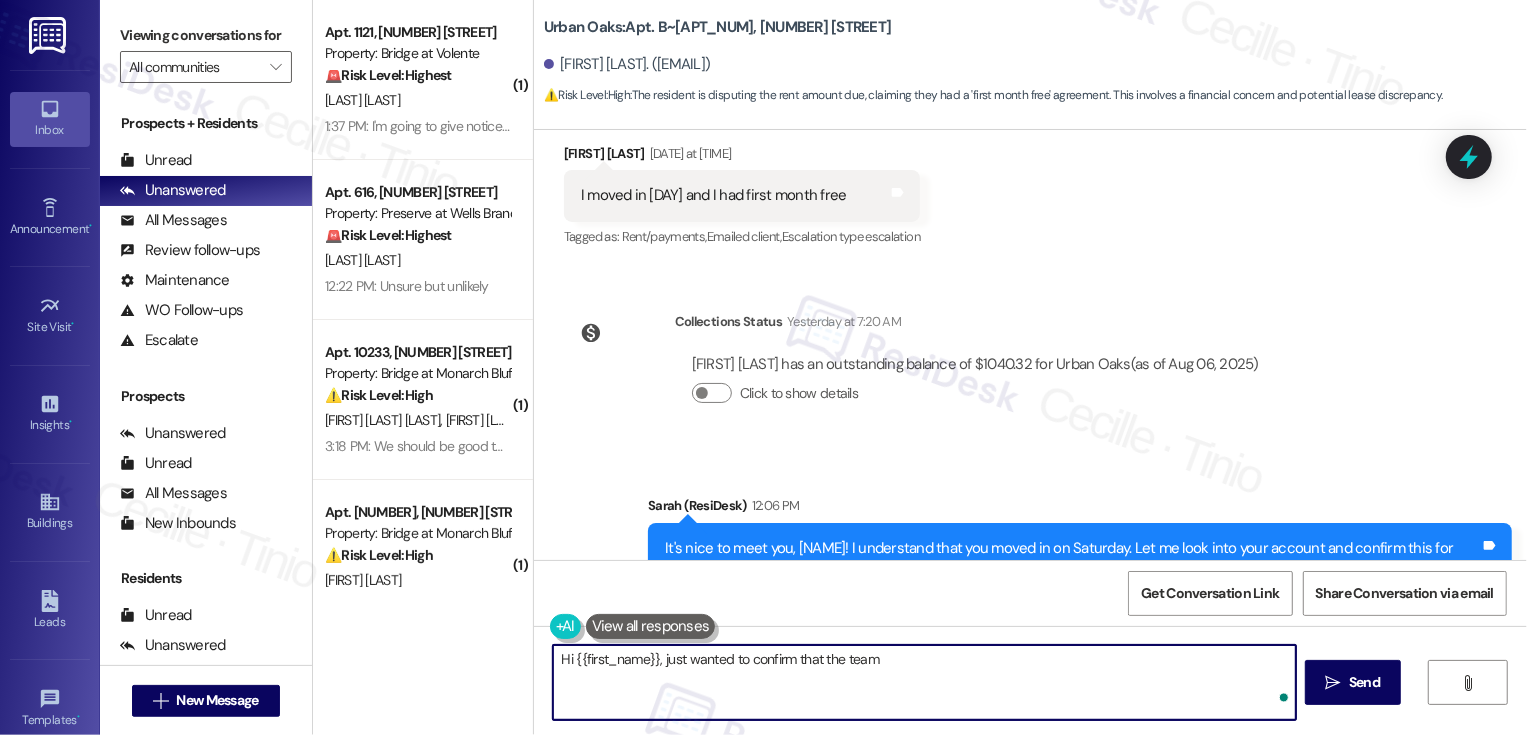 scroll, scrollTop: 865, scrollLeft: 0, axis: vertical 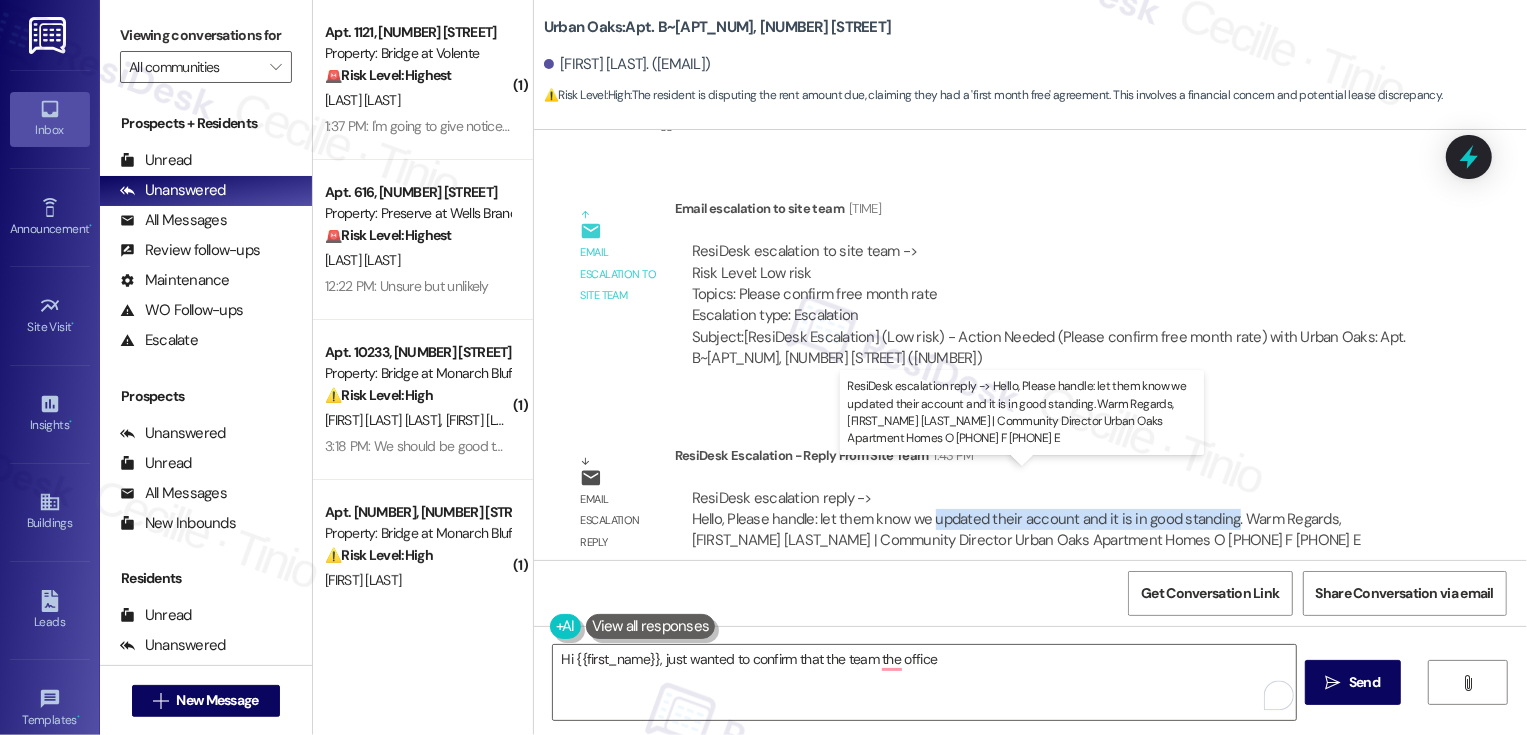 drag, startPoint x: 920, startPoint y: 503, endPoint x: 1217, endPoint y: 491, distance: 297.24234 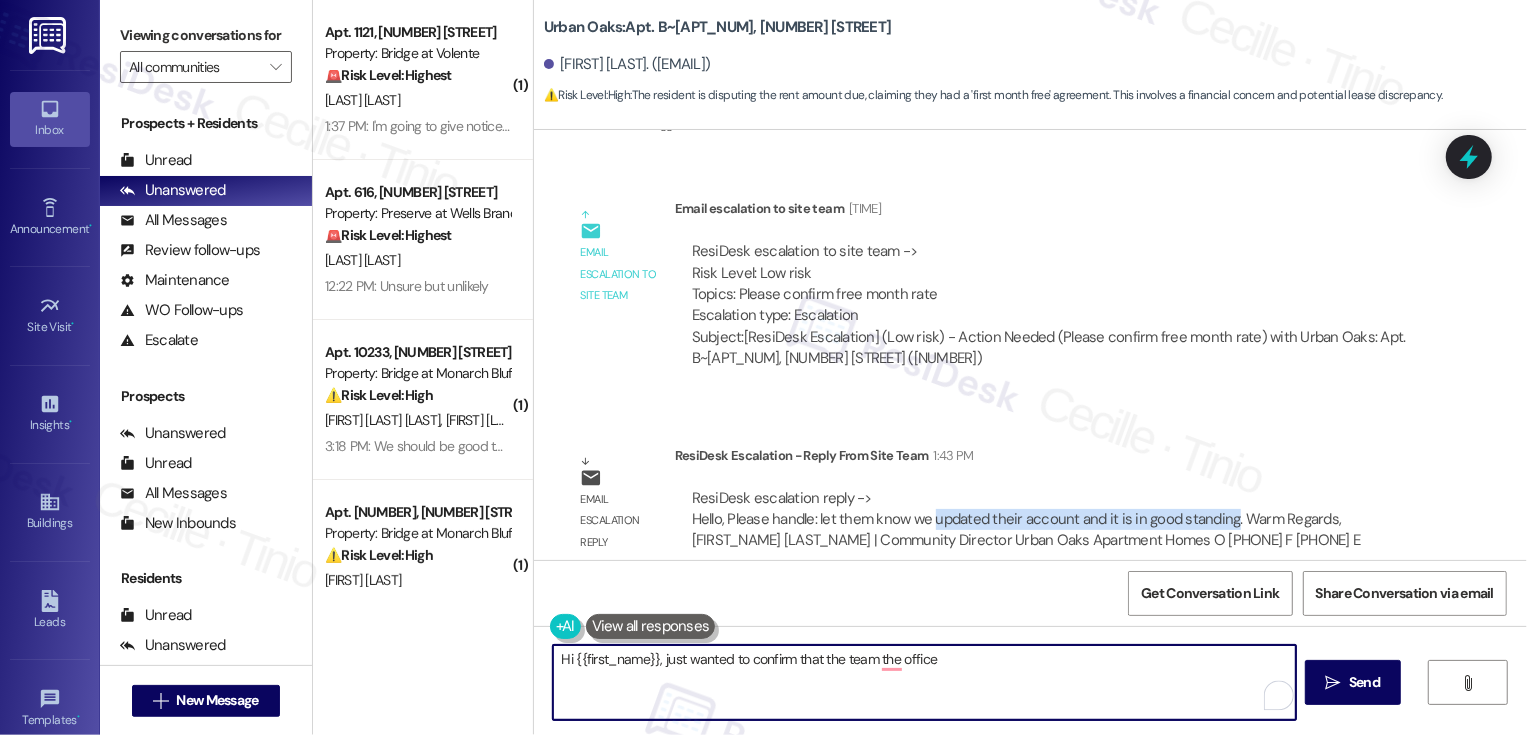 click on "Hi {{first_name}}, just wanted to confirm that the team the office" at bounding box center (924, 682) 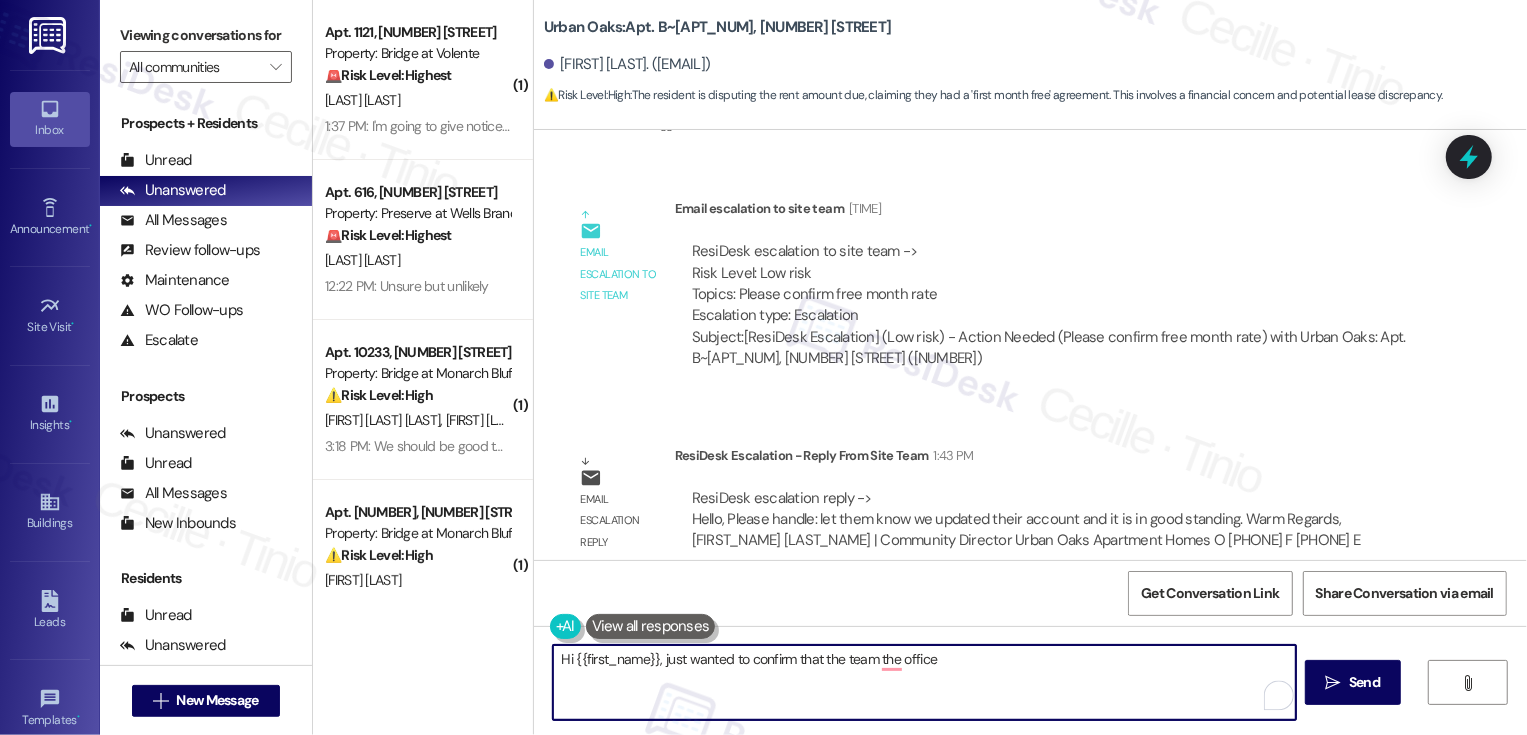 paste on "updated their account and it is in good standing" 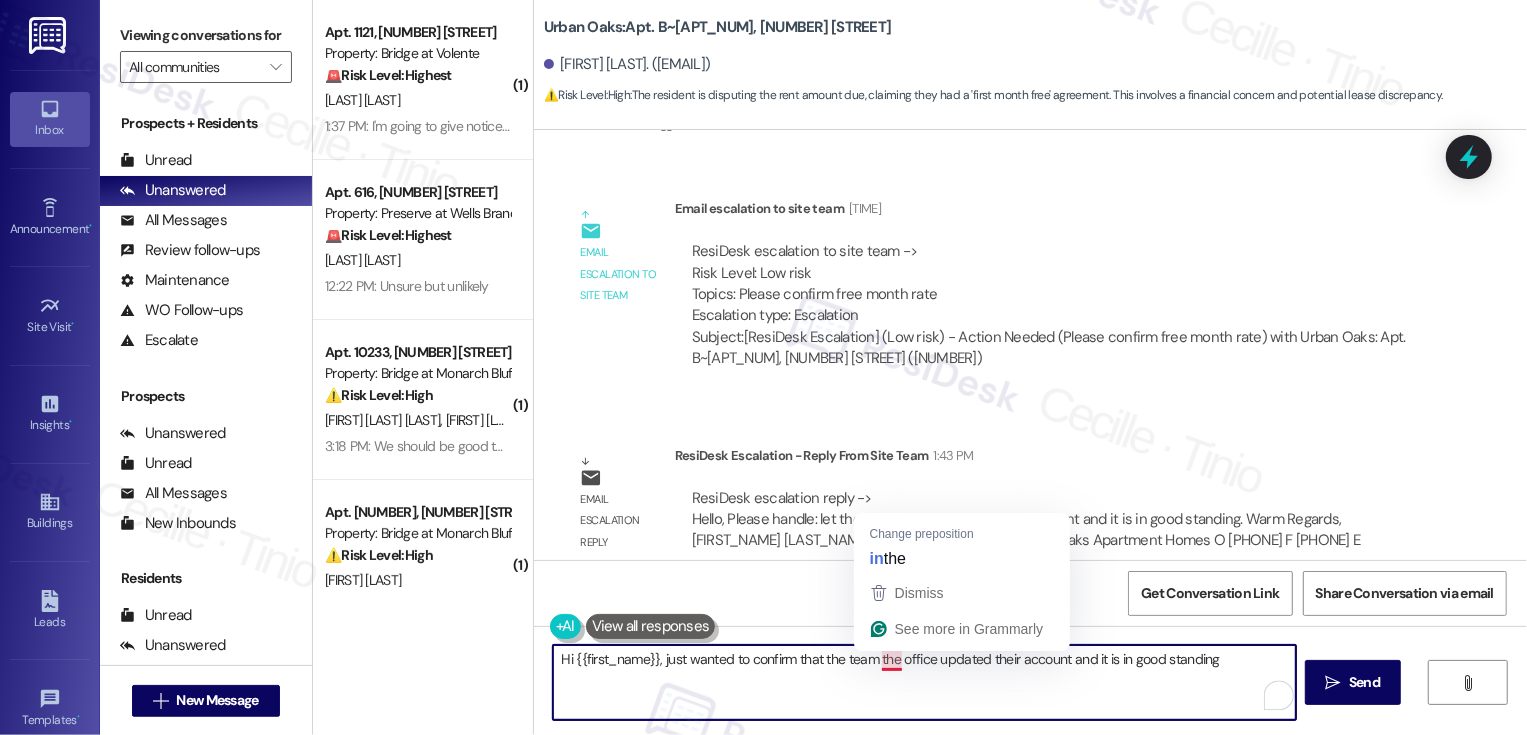 click on "Hi {{first_name}}, just wanted to confirm that the team the office updated their account and it is in good standing" at bounding box center (924, 682) 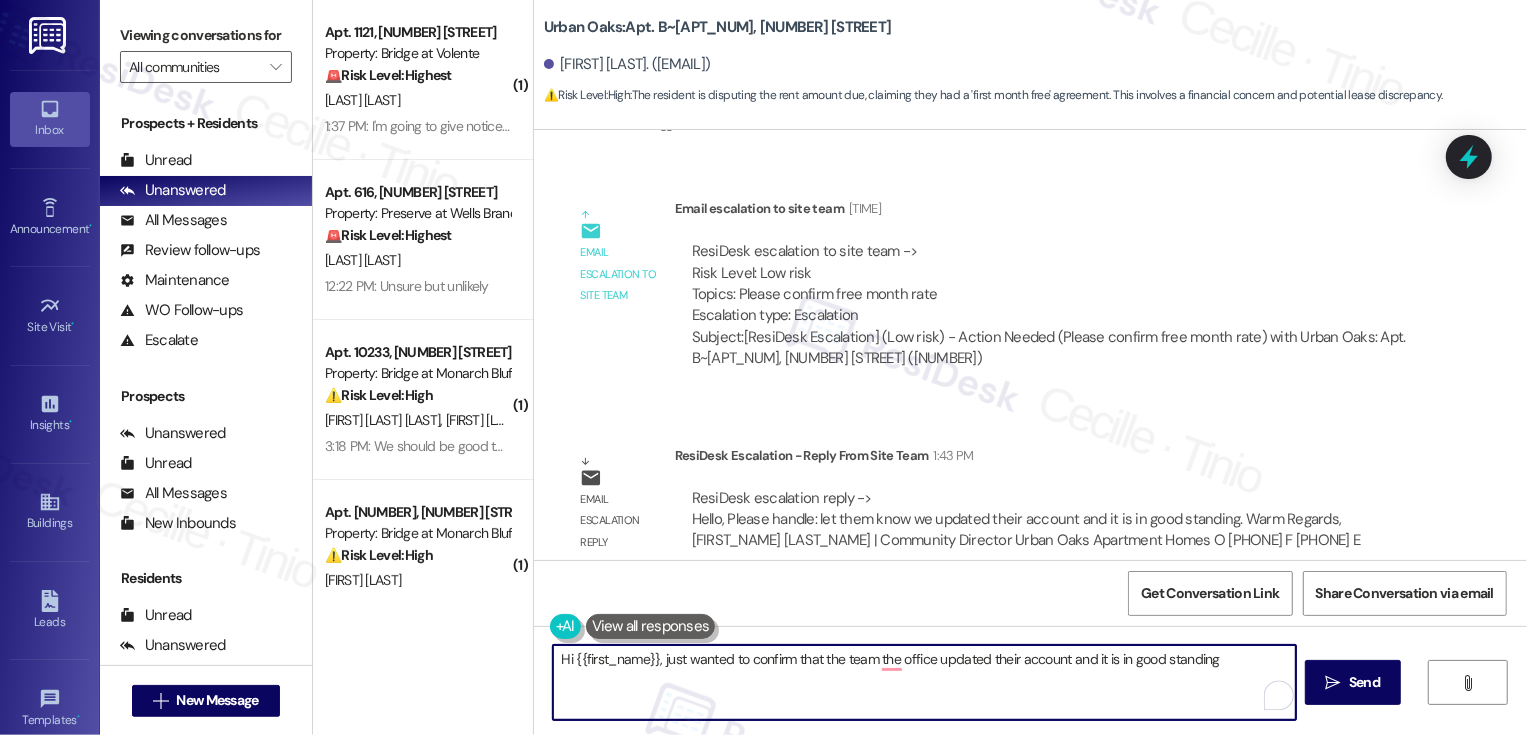 click on "Hi {{first_name}}, just wanted to confirm that the team the office updated their account and it is in good standing" at bounding box center (924, 682) 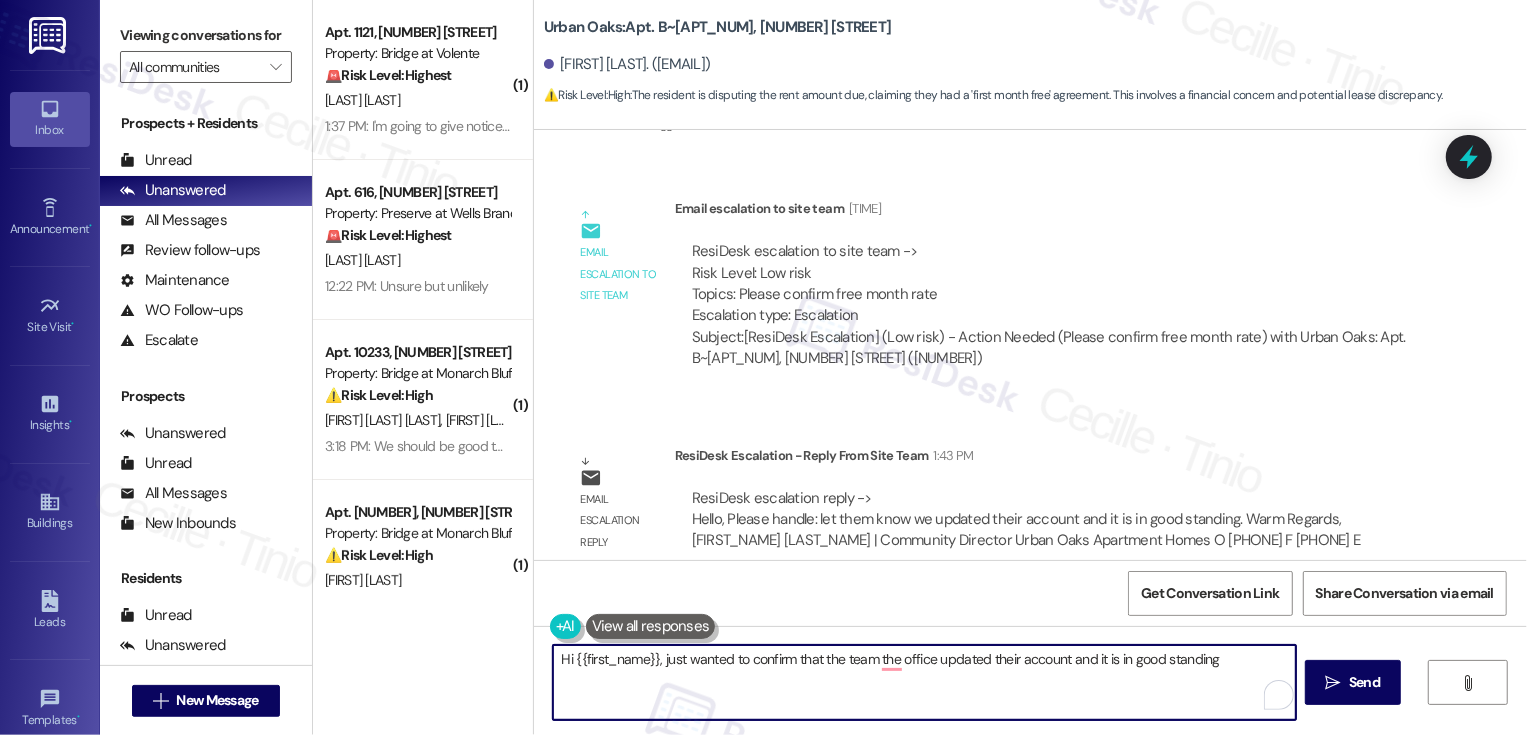 click on "Hi {{first_name}}, just wanted to confirm that the team the office updated their account and it is in good standing" at bounding box center [924, 682] 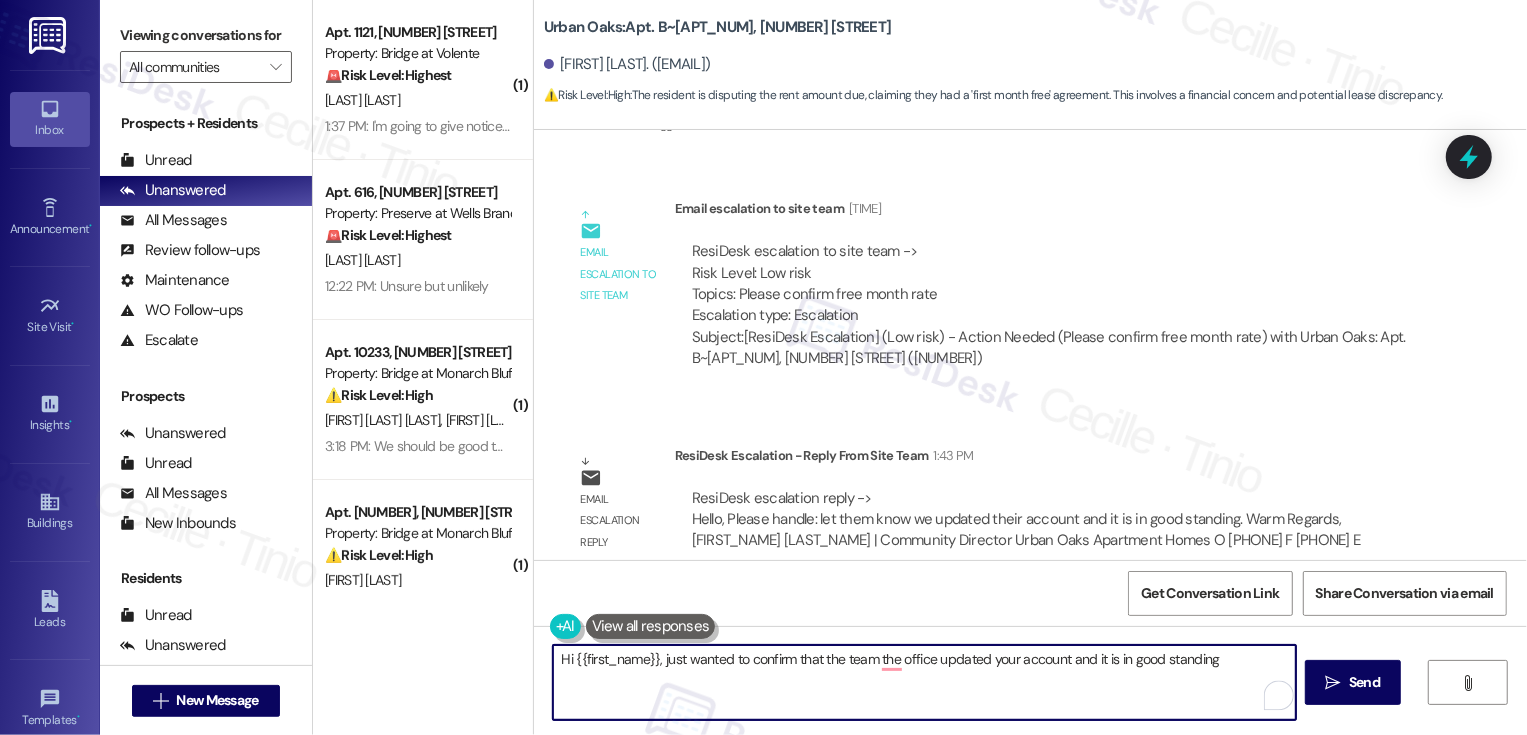 click on "Hi {{first_name}}, just wanted to confirm that the team the office updated your account and it is in good standing" at bounding box center (924, 682) 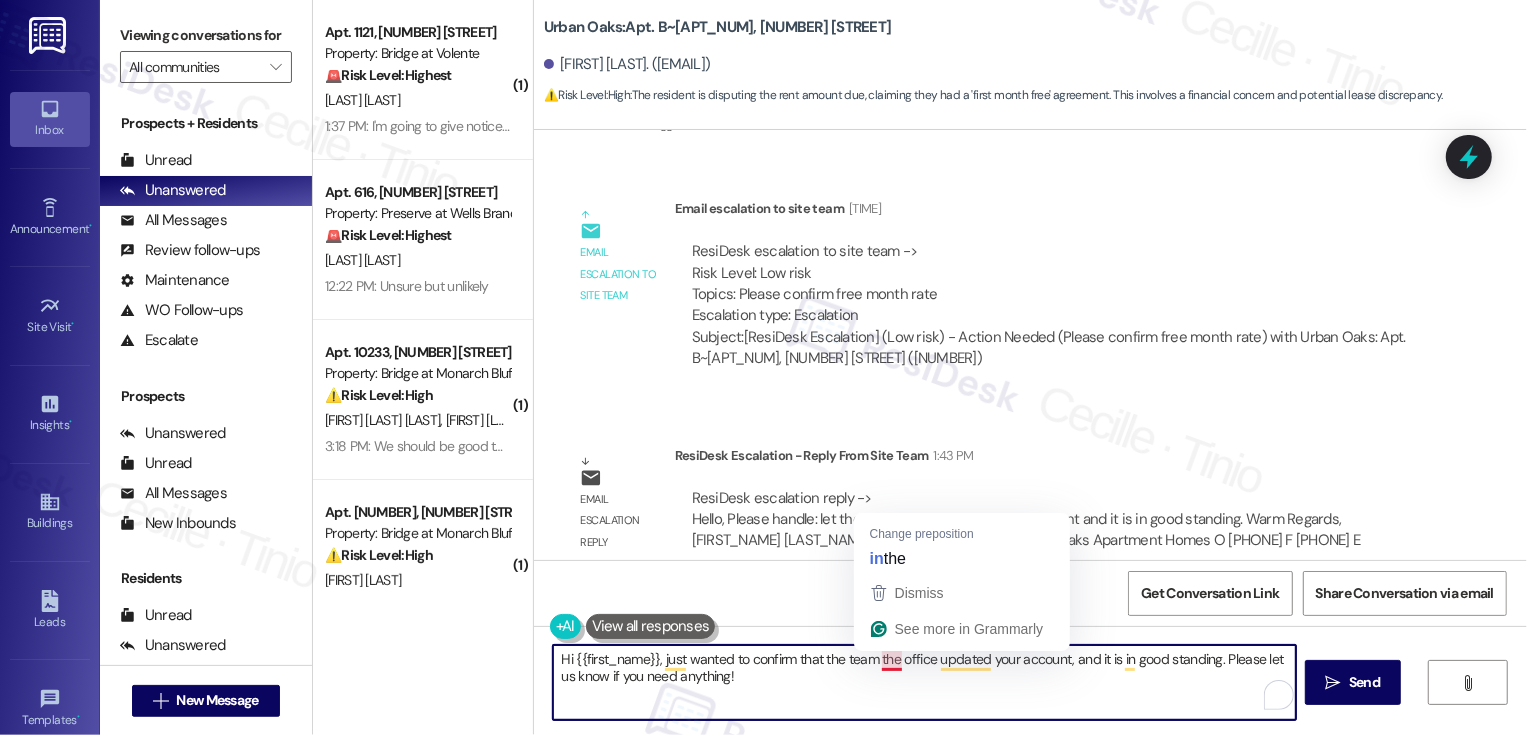 click on "Hi {{first_name}}, just wanted to confirm that the team the office updated your account, and it is in good standing. Please let us know if you need anything!" at bounding box center (924, 682) 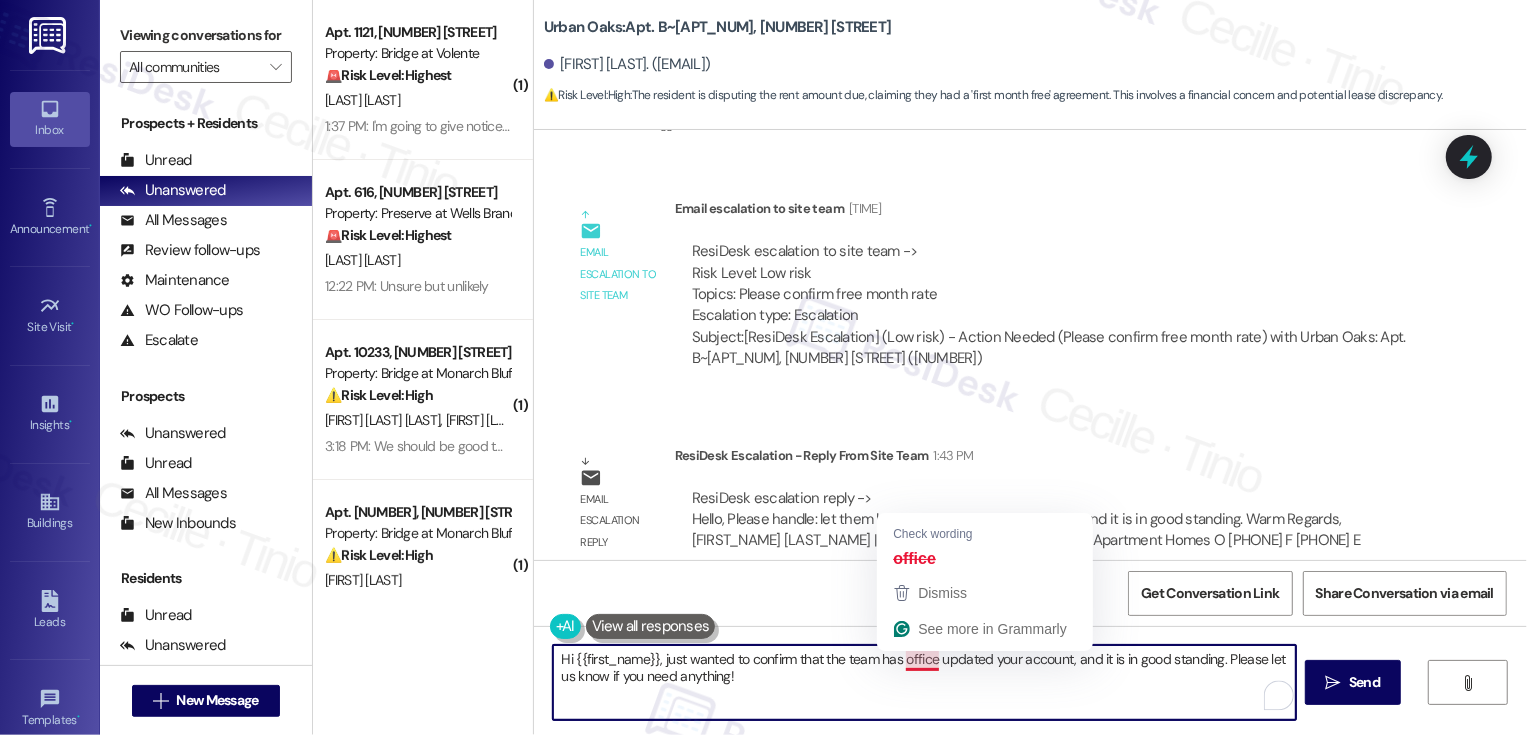 drag, startPoint x: 873, startPoint y: 658, endPoint x: 921, endPoint y: 660, distance: 48.04165 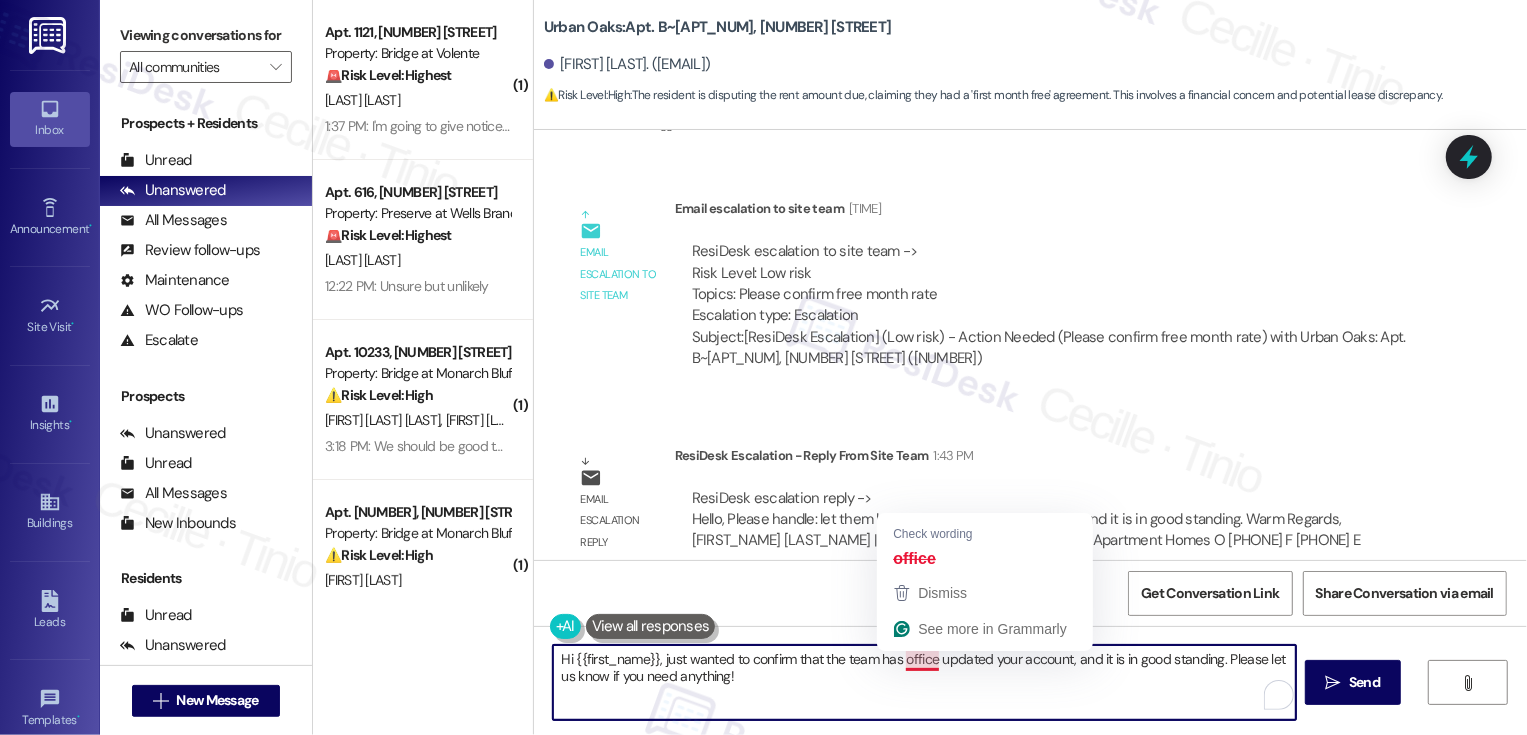click on "Hi {{first_name}}, just wanted to confirm that the team has office updated your account, and it is in good standing. Please let us know if you need anything!" at bounding box center (924, 682) 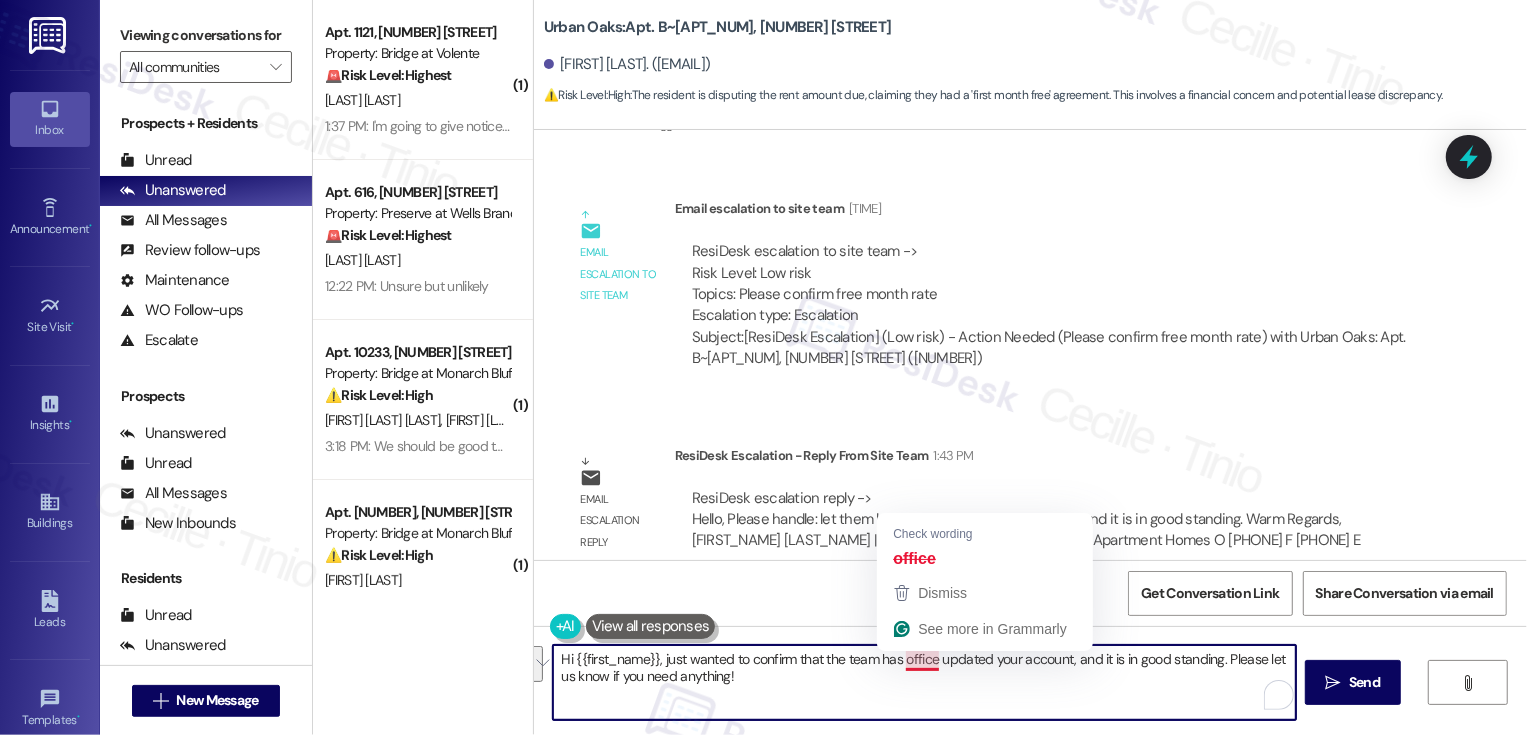 click on "Hi {{first_name}}, just wanted to confirm that the team has office updated your account, and it is in good standing. Please let us know if you need anything!" at bounding box center (924, 682) 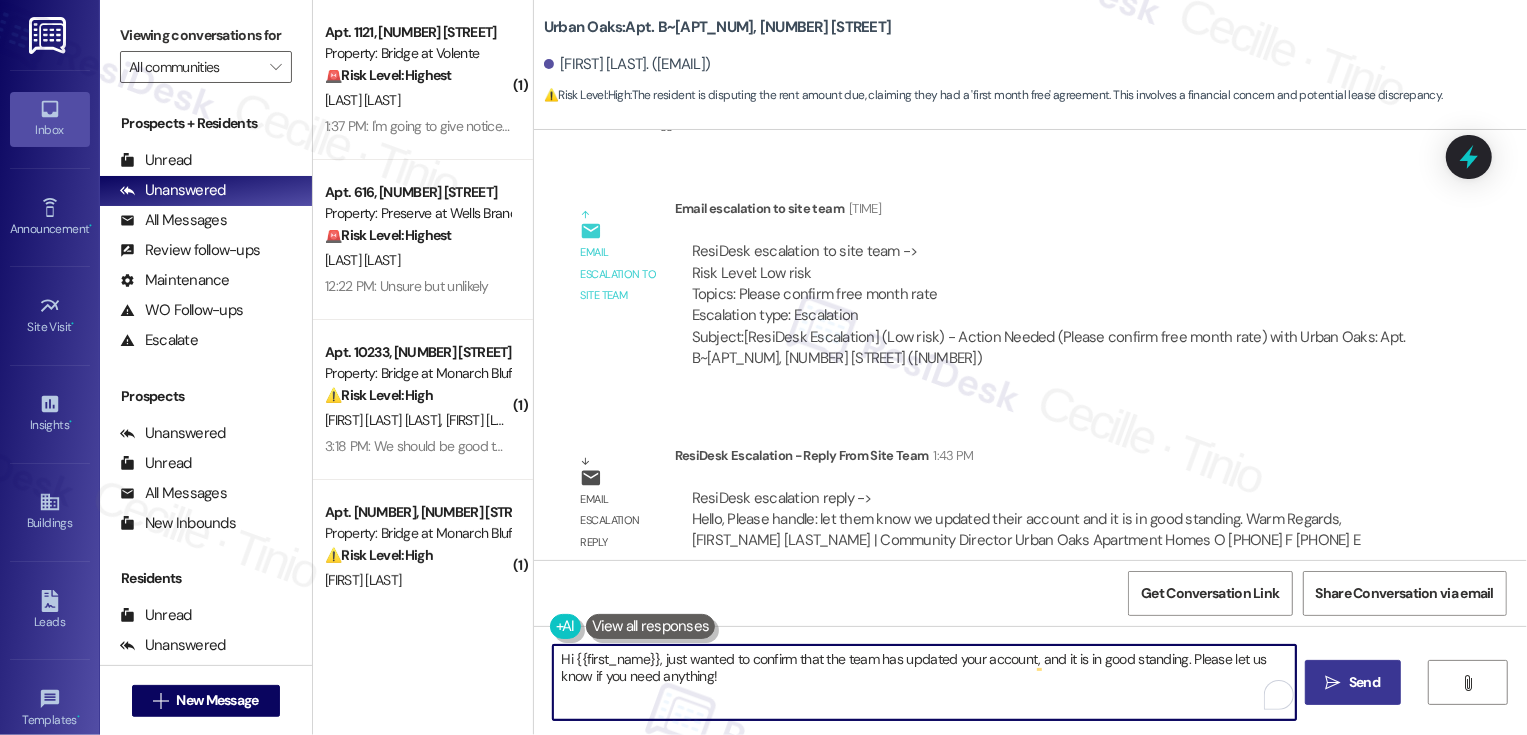 type on "Hi {{first_name}}, just wanted to confirm that the team has updated your account, and it is in good standing. Please let us know if you need anything!" 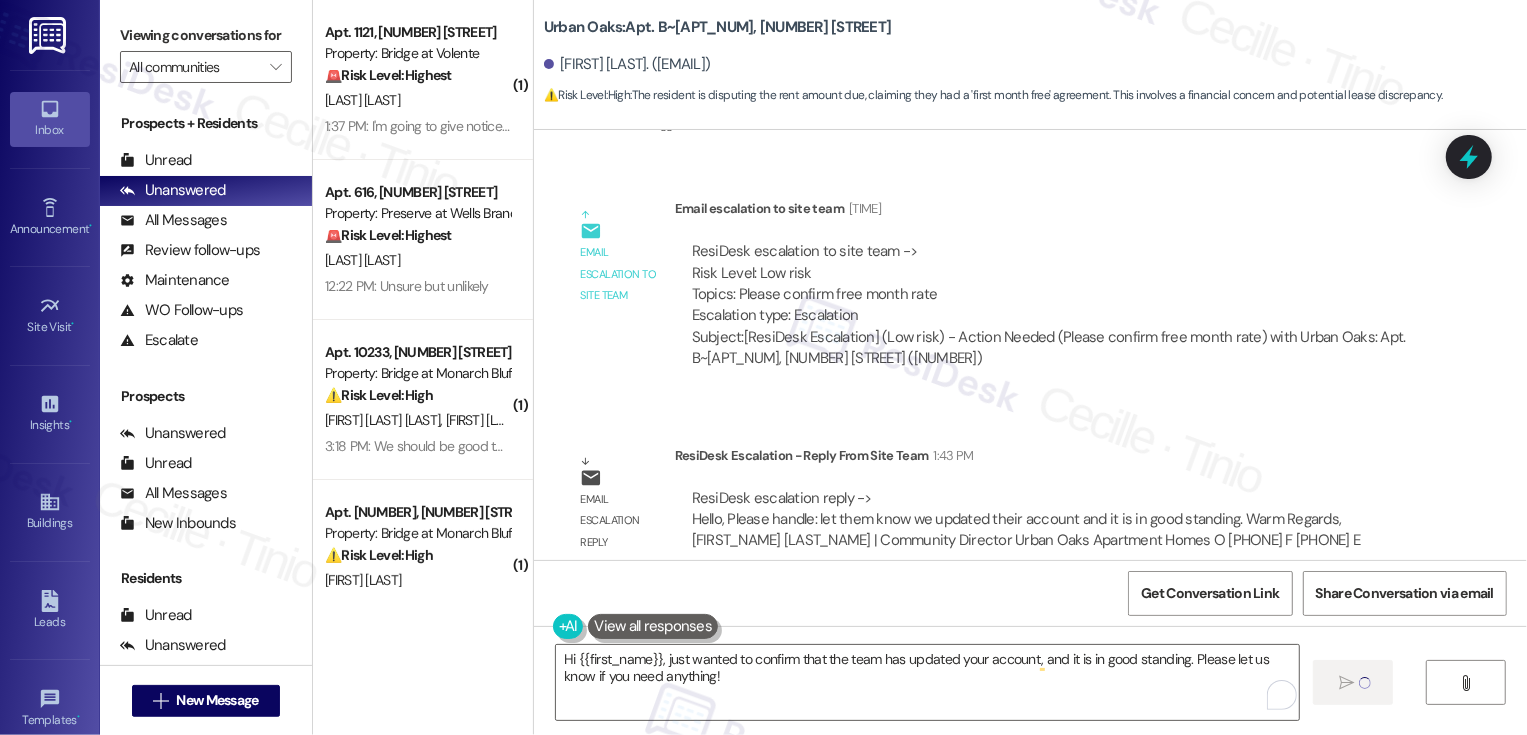 type 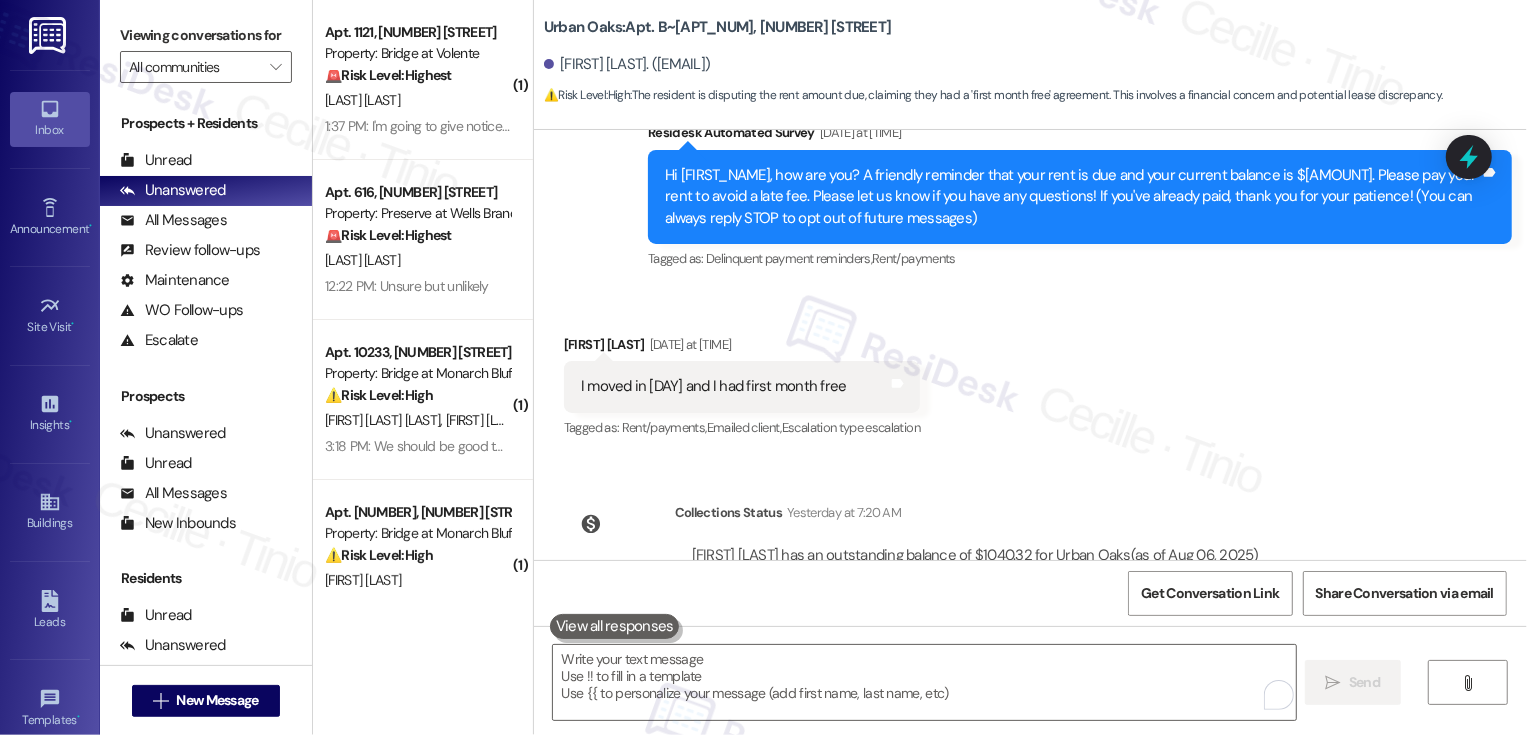 scroll, scrollTop: 84, scrollLeft: 0, axis: vertical 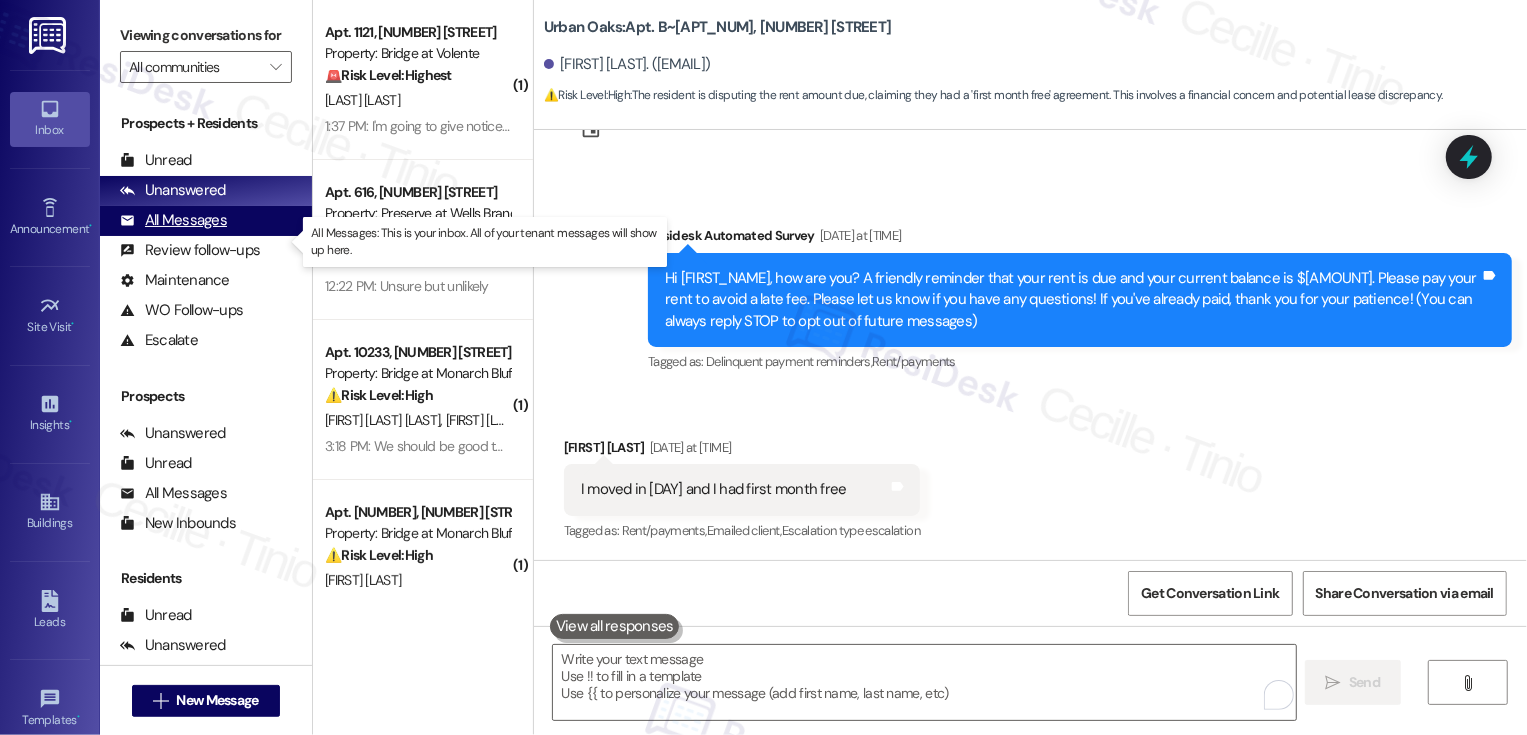 click on "All Messages" at bounding box center [173, 220] 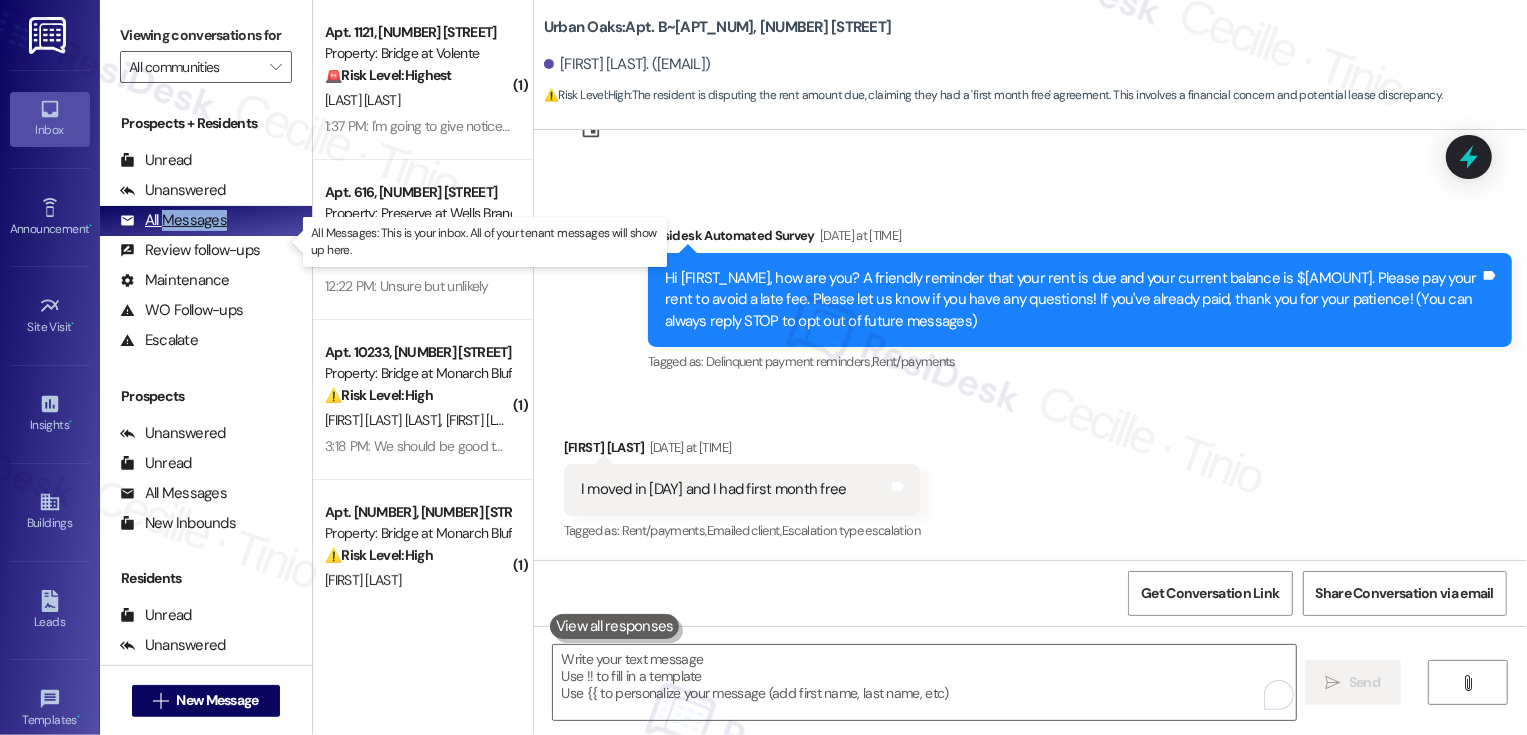 click on "All Messages" at bounding box center (173, 220) 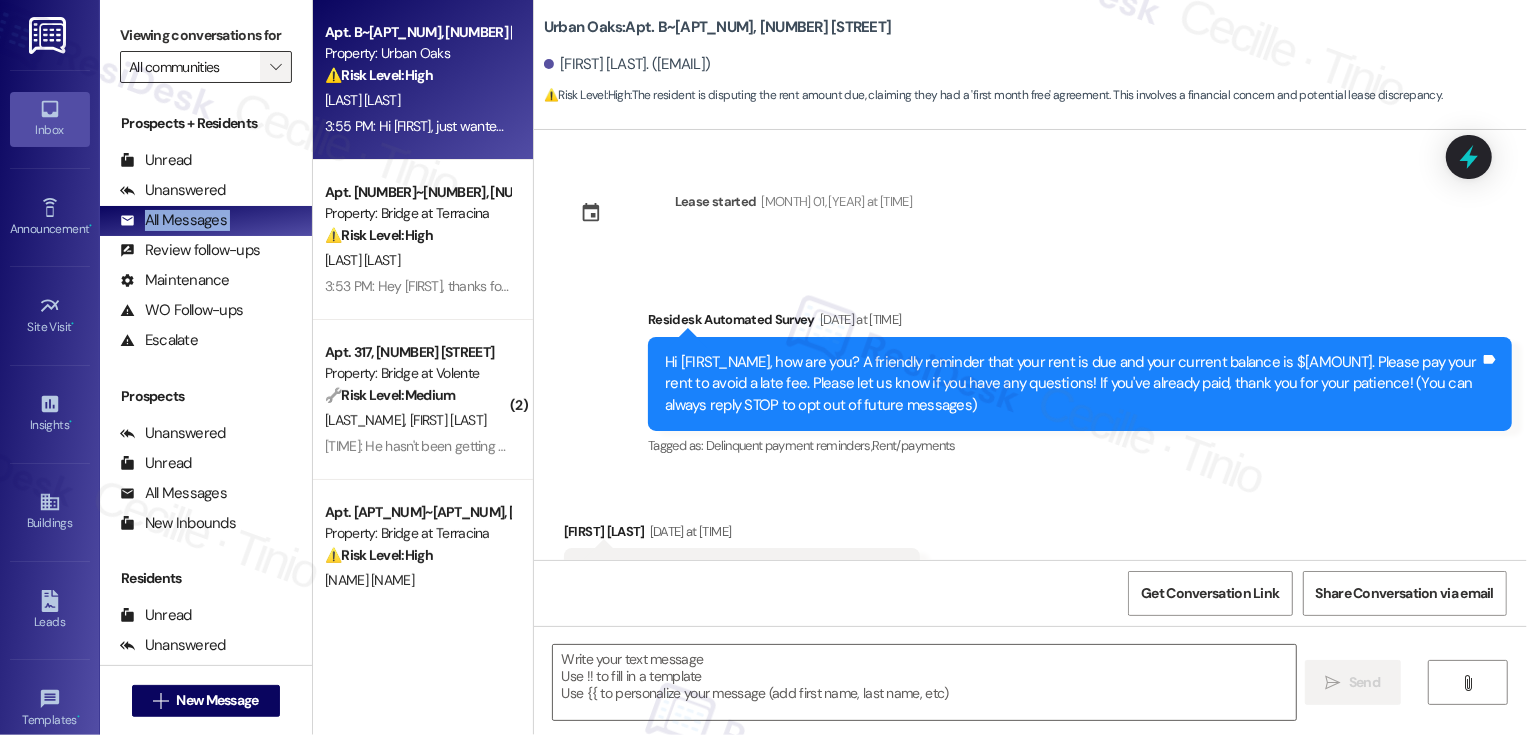 scroll, scrollTop: 84, scrollLeft: 0, axis: vertical 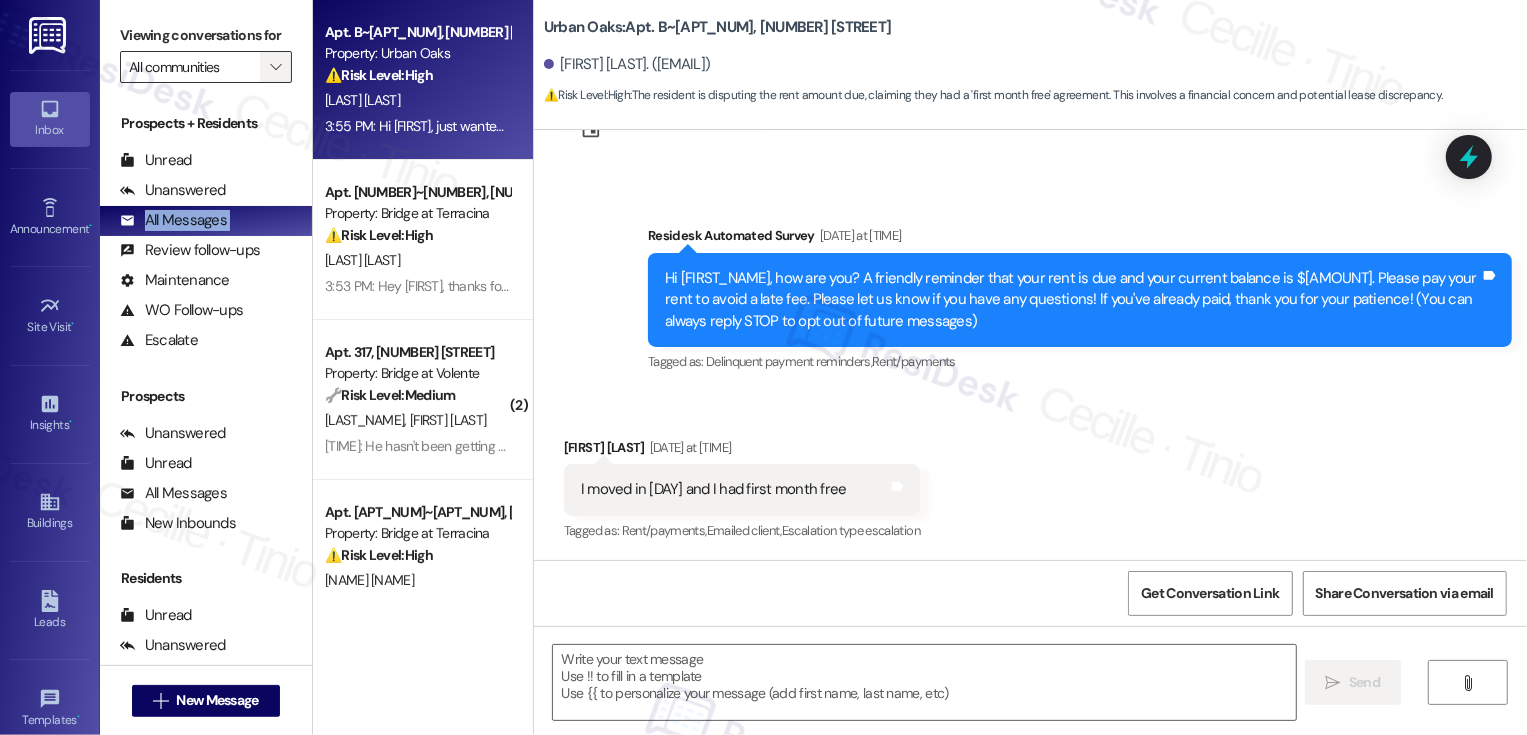 type on "Fetching suggested responses. Please feel free to read through the conversation in the meantime." 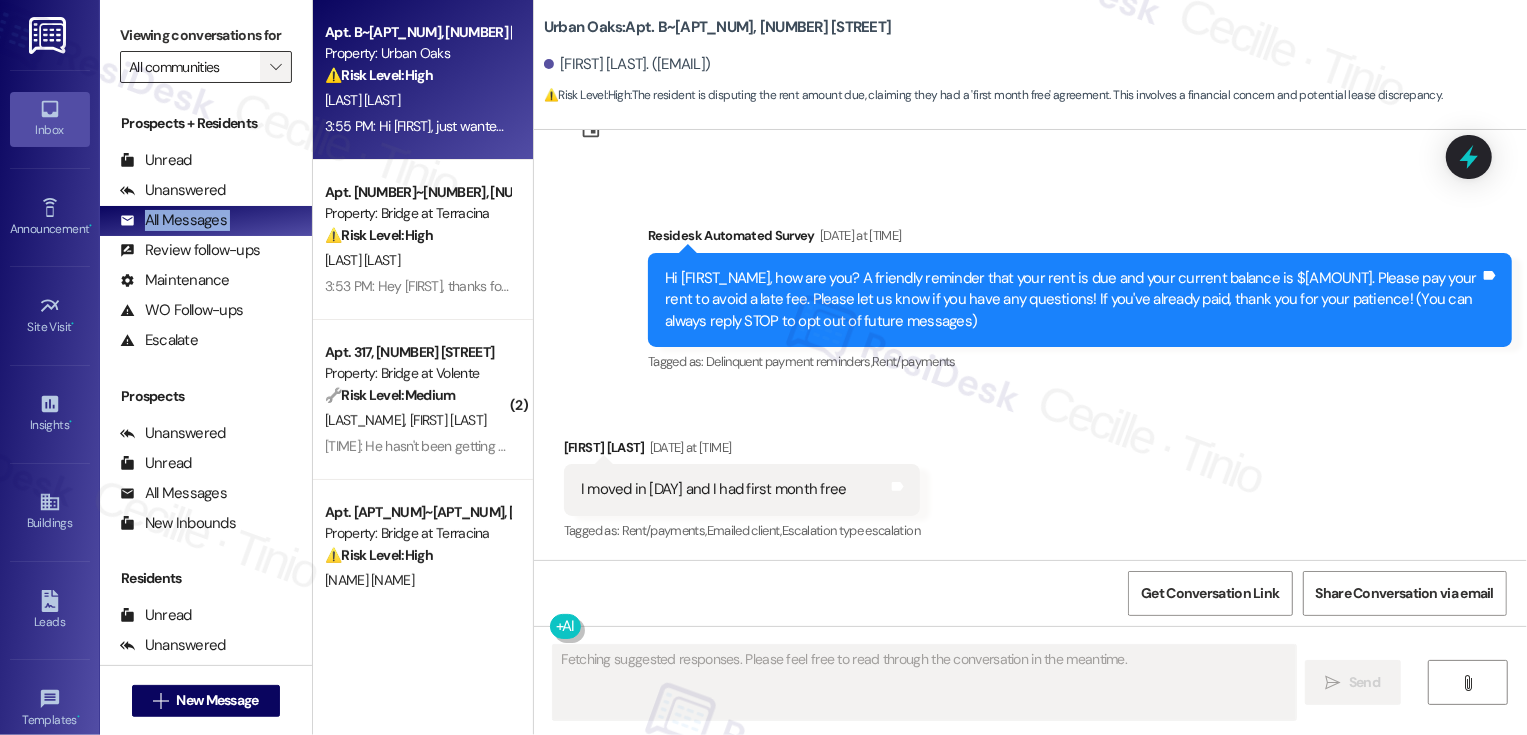 click on "" at bounding box center (275, 67) 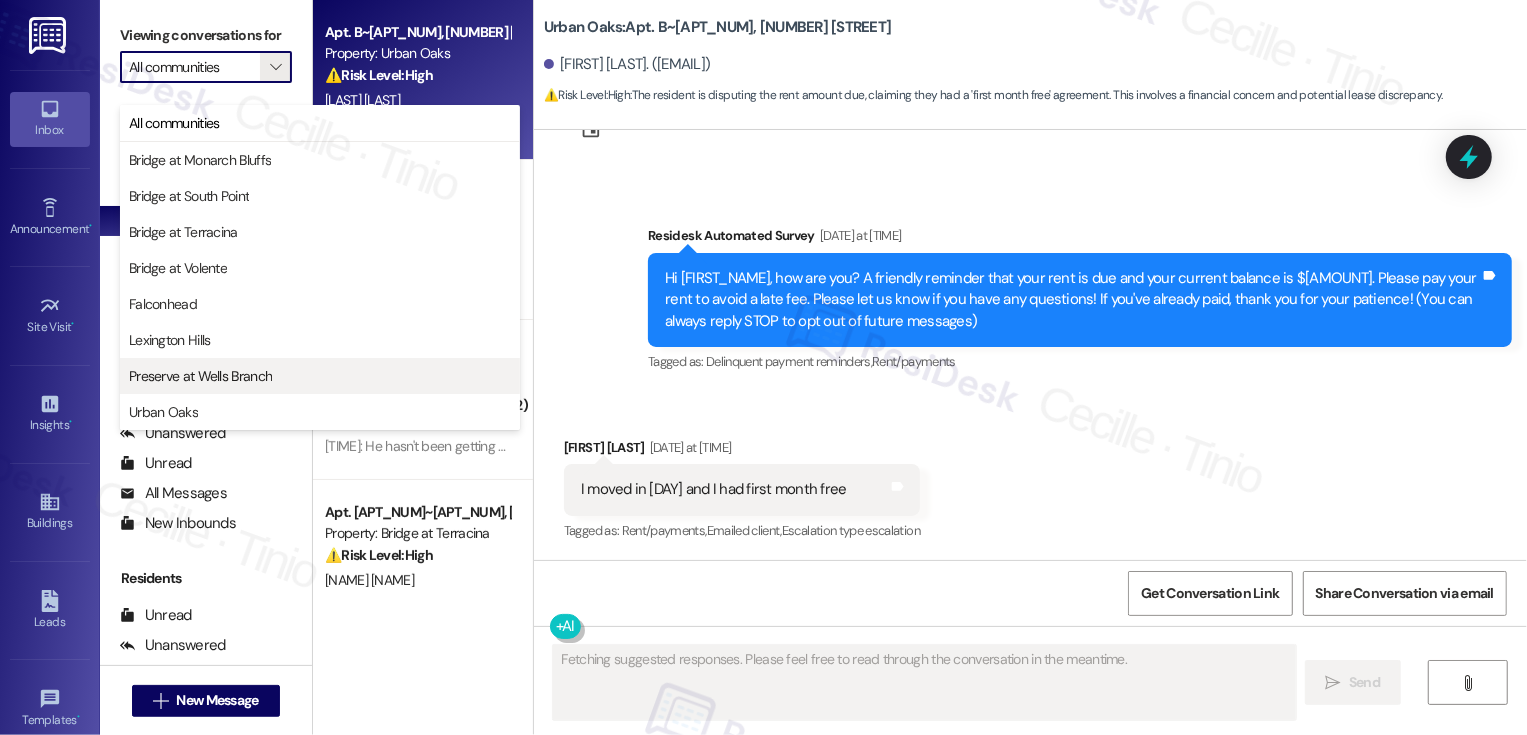 click on "Preserve at Wells Branch" at bounding box center (320, 376) 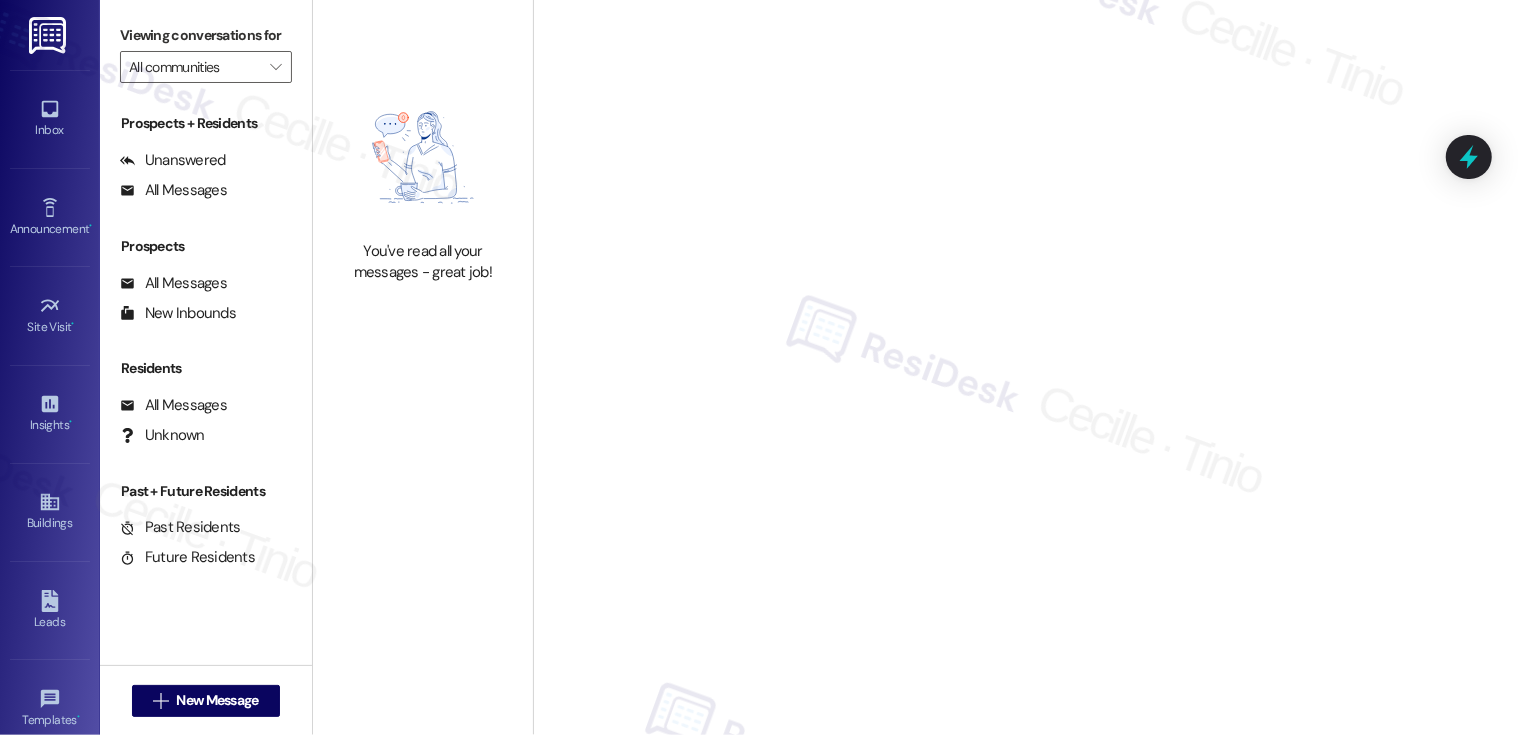 type on "Preserve at Wells Branch" 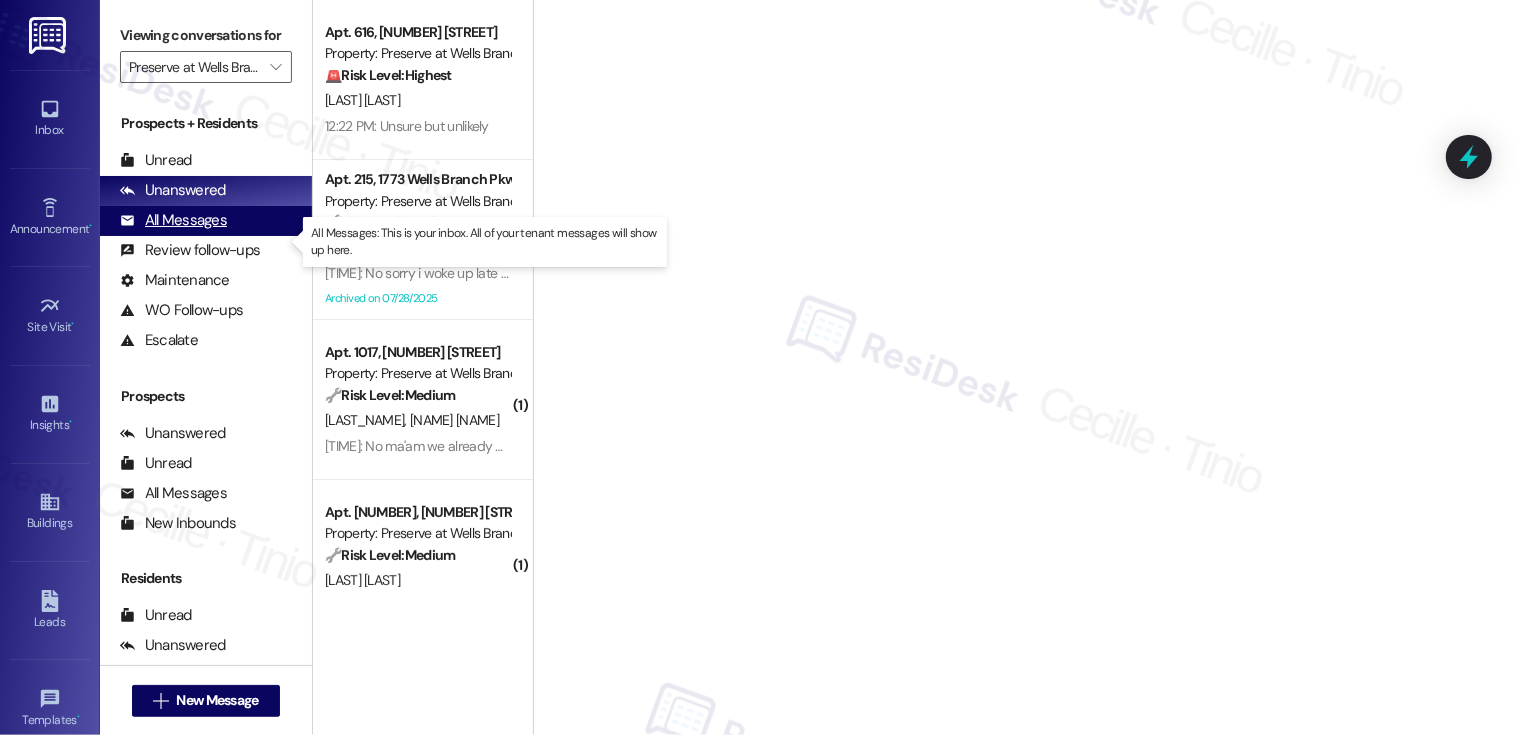 click on "All Messages" at bounding box center (173, 220) 